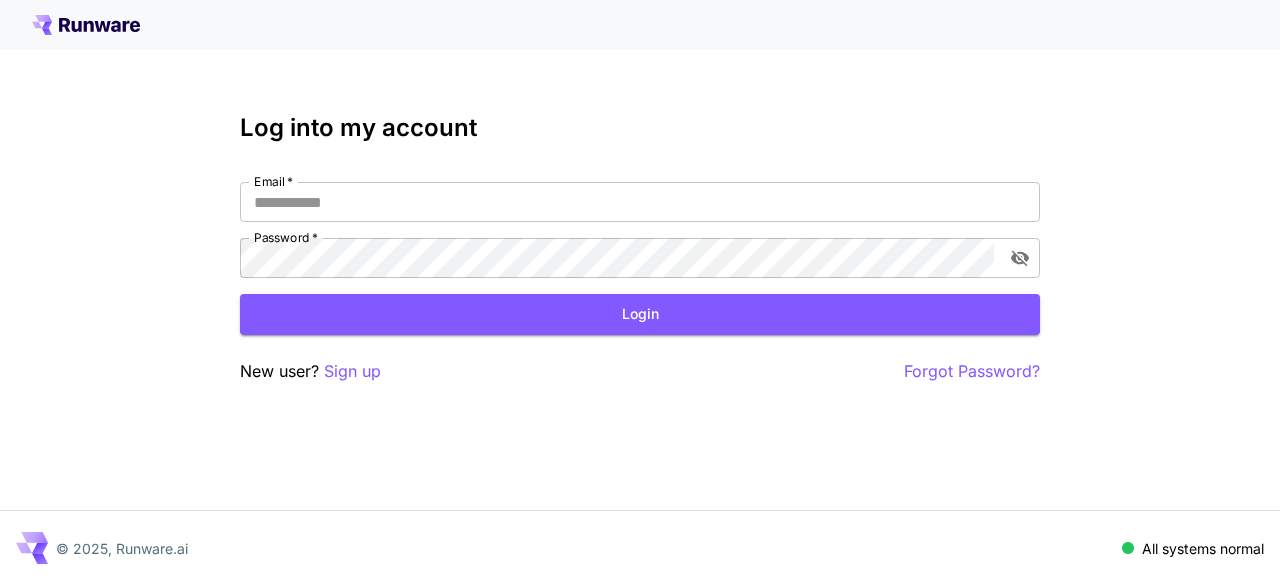 scroll, scrollTop: 0, scrollLeft: 0, axis: both 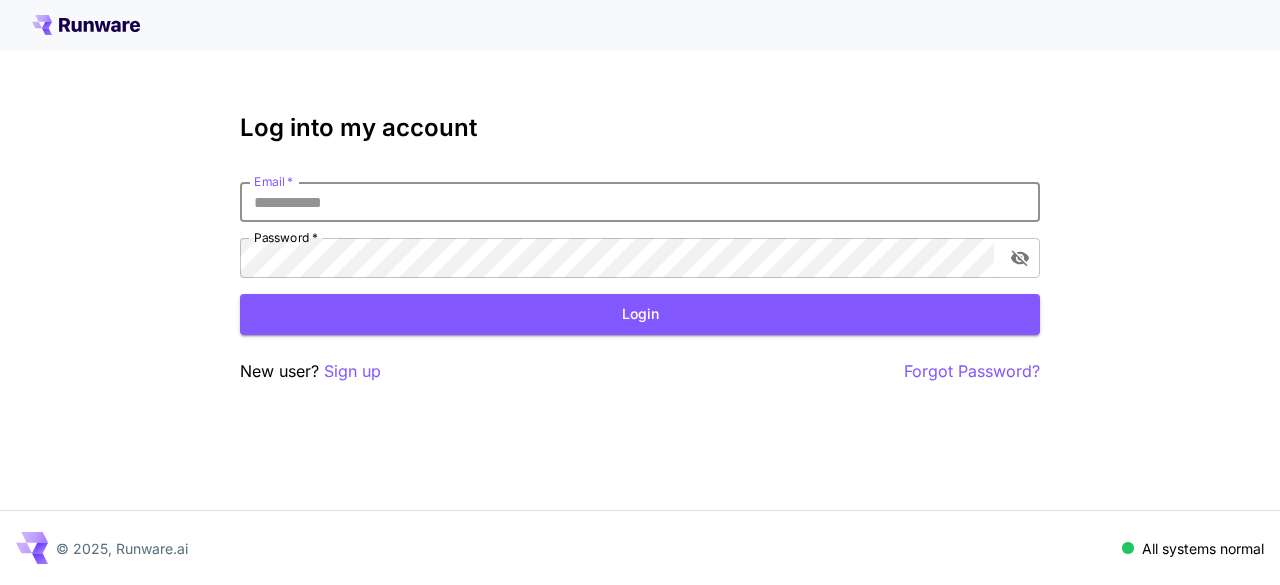 click on "Email   *" at bounding box center (640, 202) 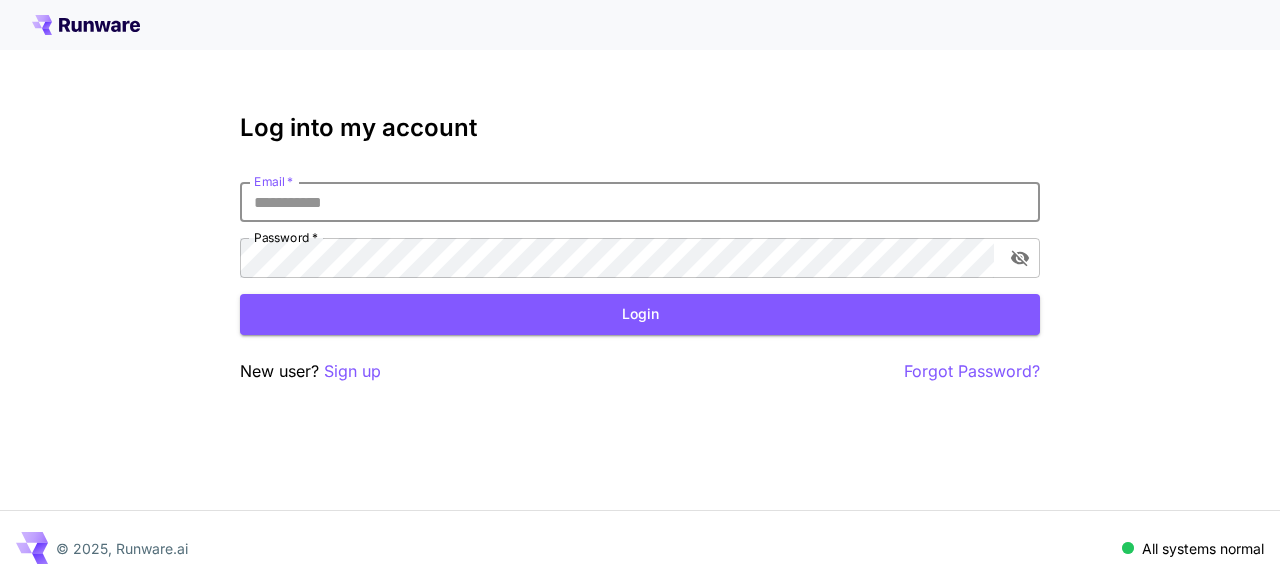 type on "**********" 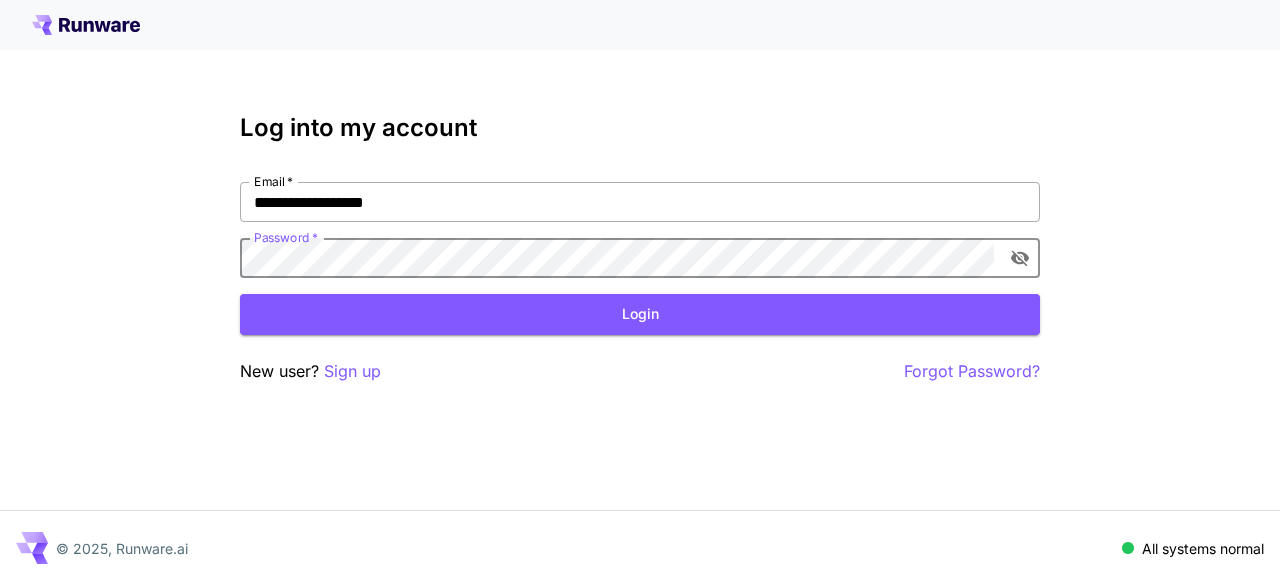 click on "Login" at bounding box center (640, 314) 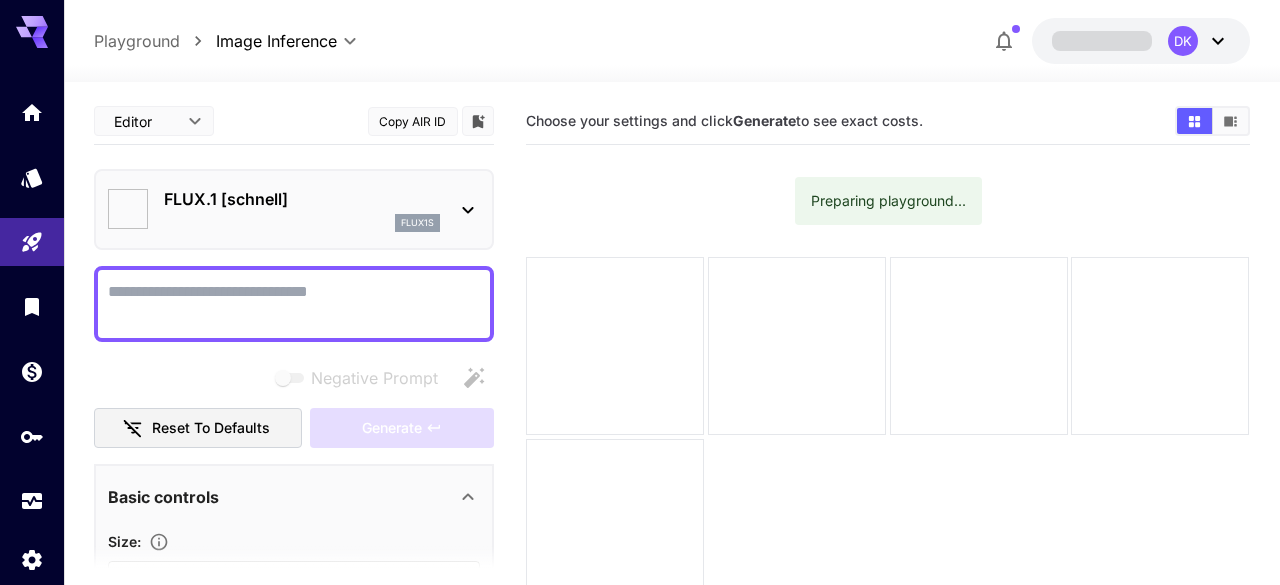 type on "**********" 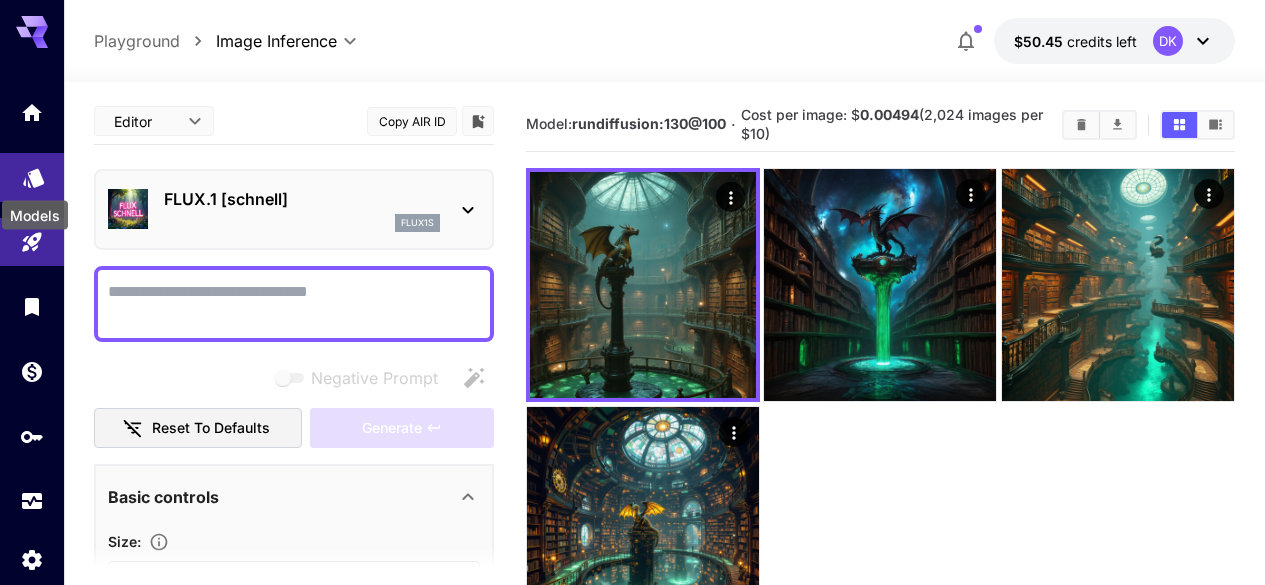 click 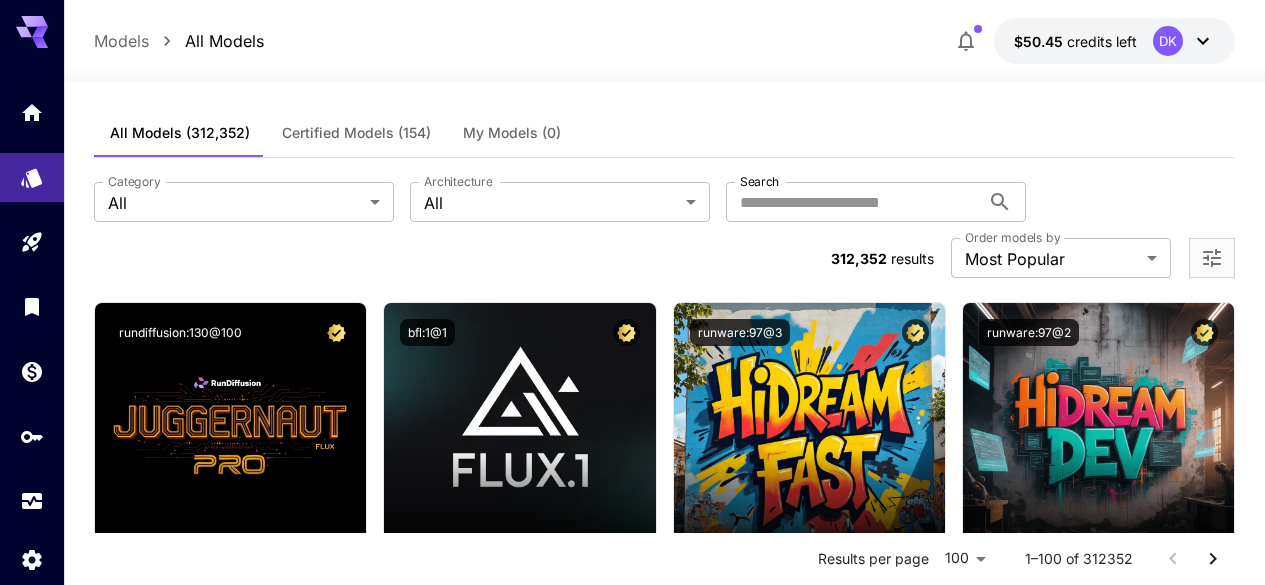 scroll, scrollTop: 4, scrollLeft: 0, axis: vertical 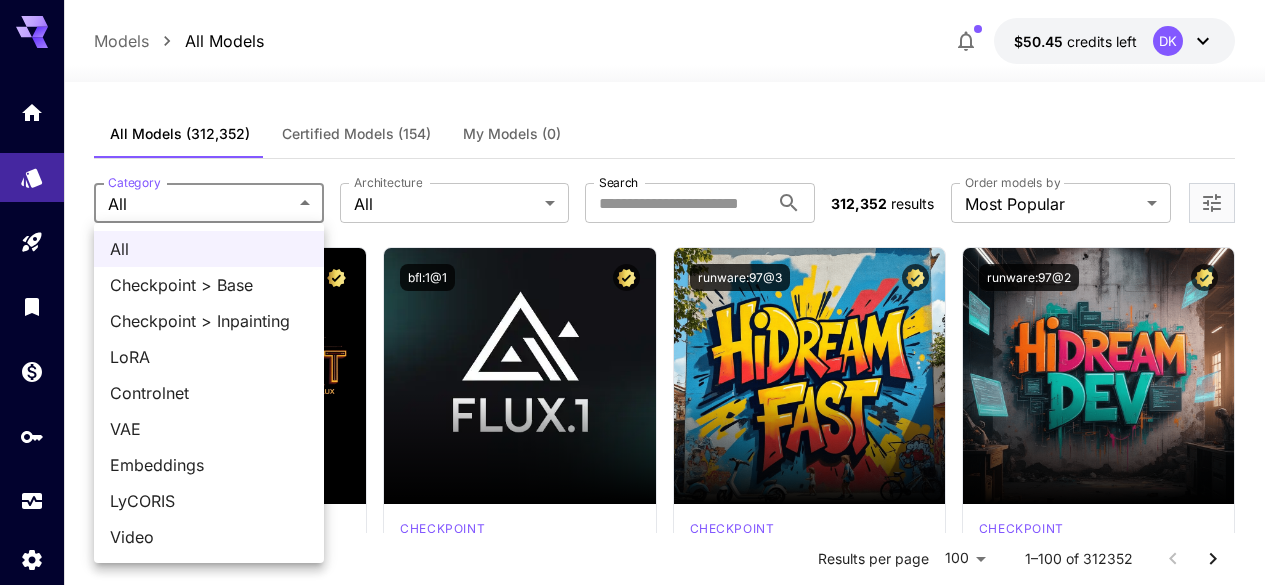 click on "**********" at bounding box center [640, 9344] 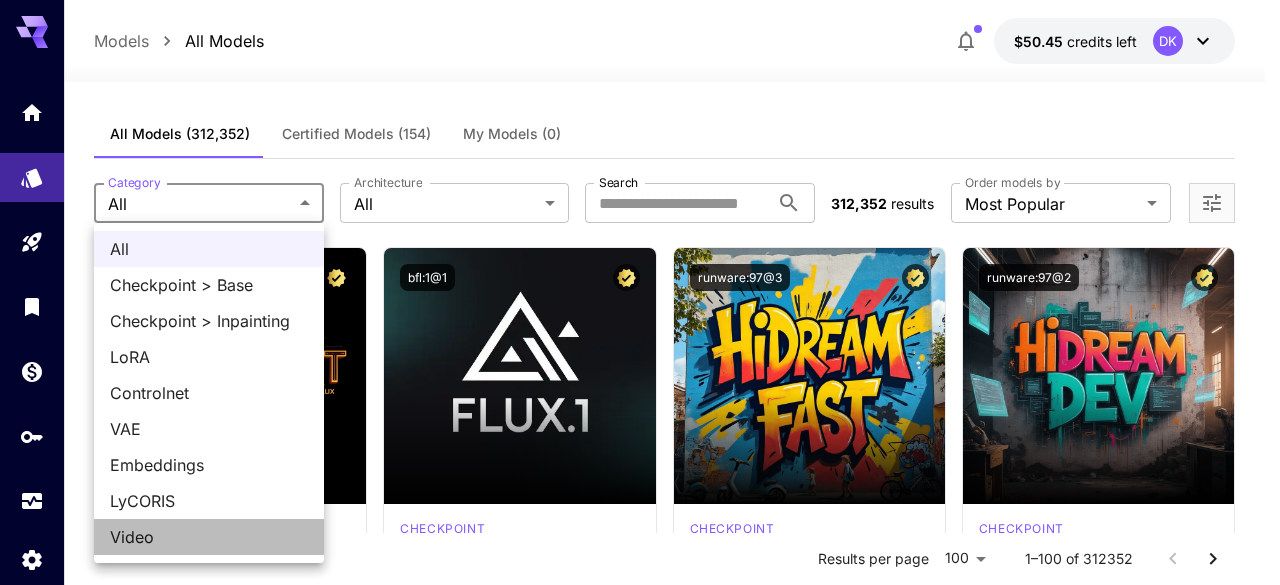 click on "Video" at bounding box center (209, 537) 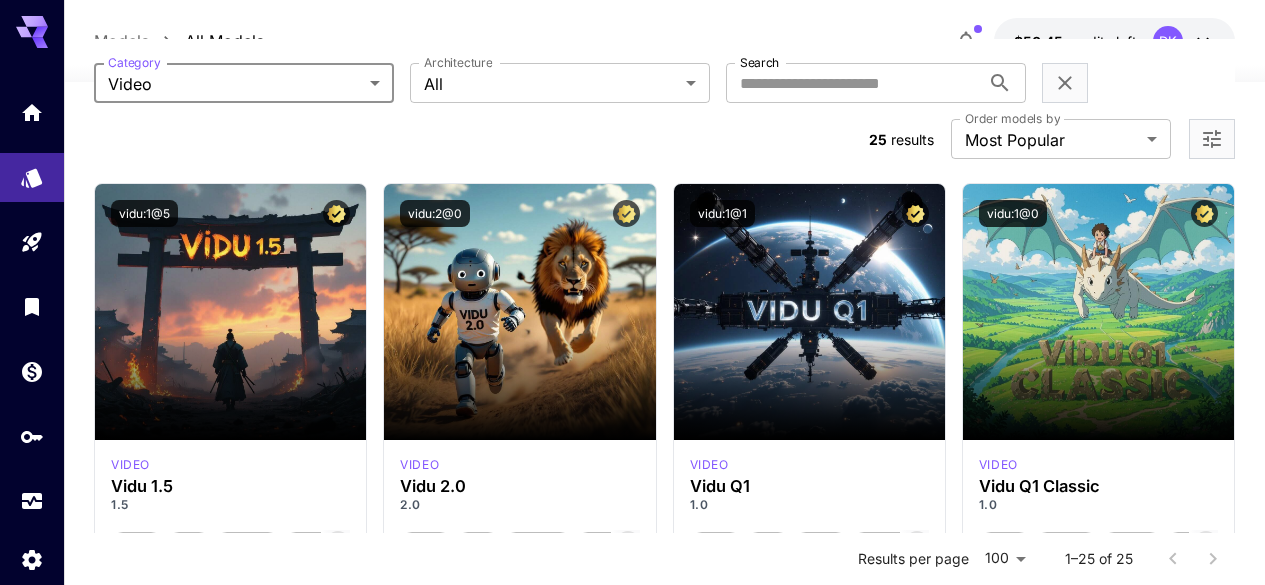 scroll, scrollTop: 123, scrollLeft: 0, axis: vertical 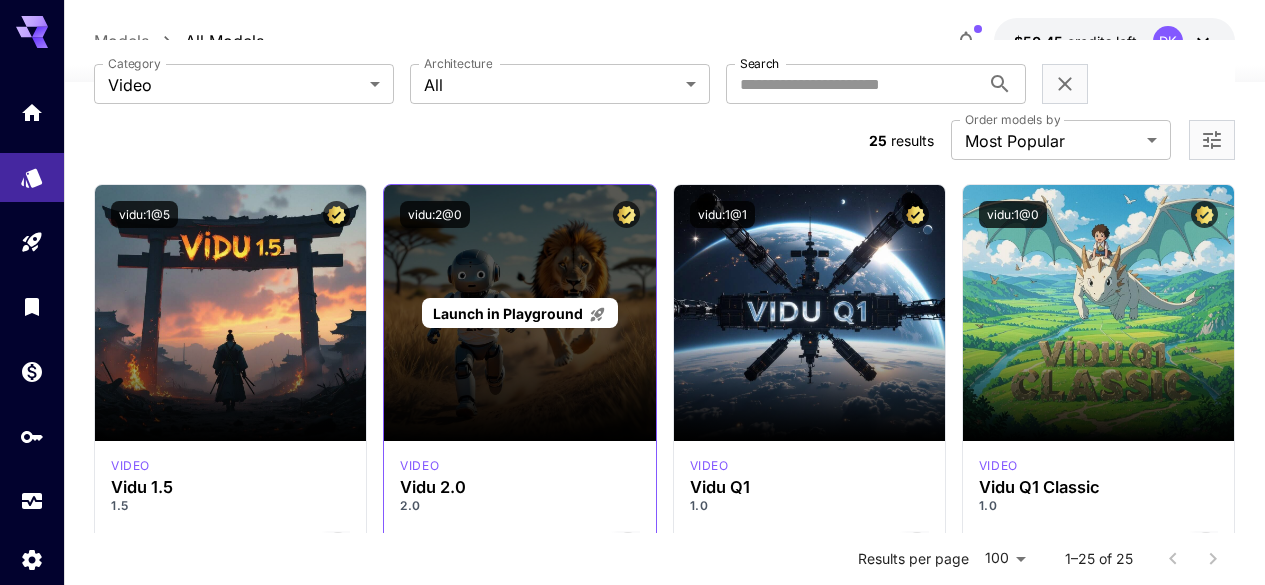 click on "Launch in Playground" at bounding box center (519, 313) 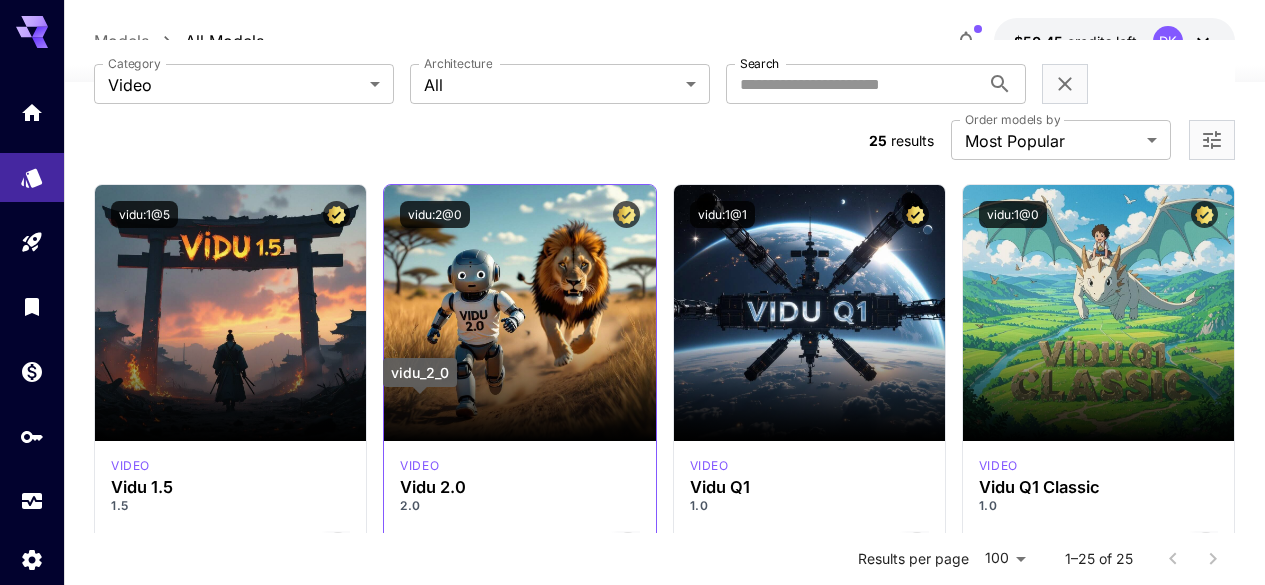 click on "video" at bounding box center (419, 466) 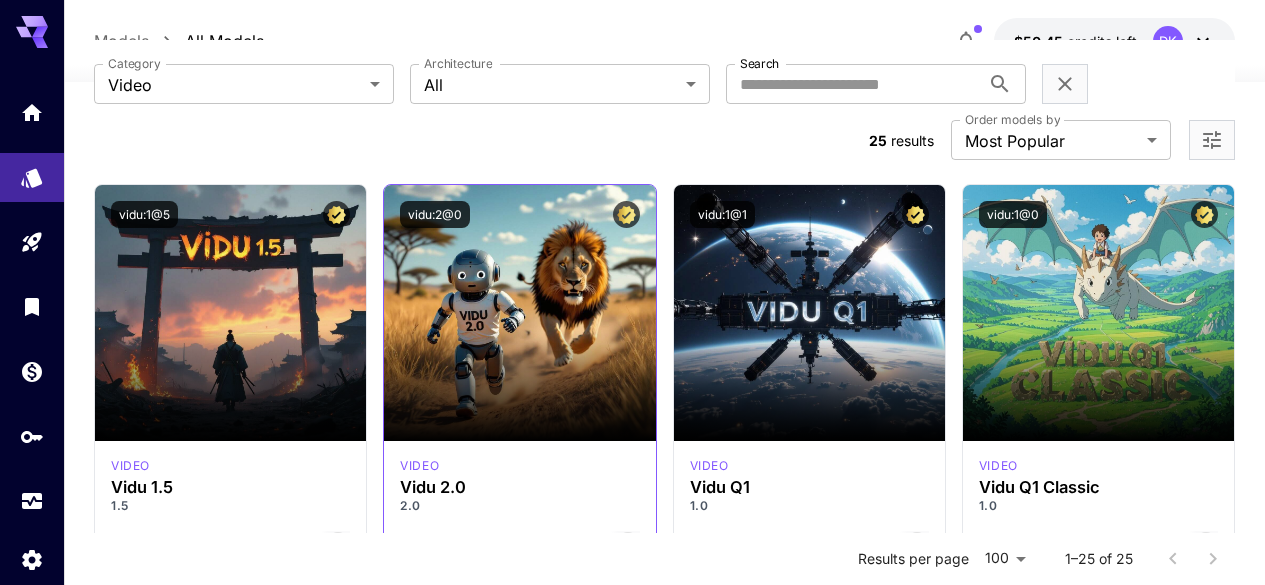 click 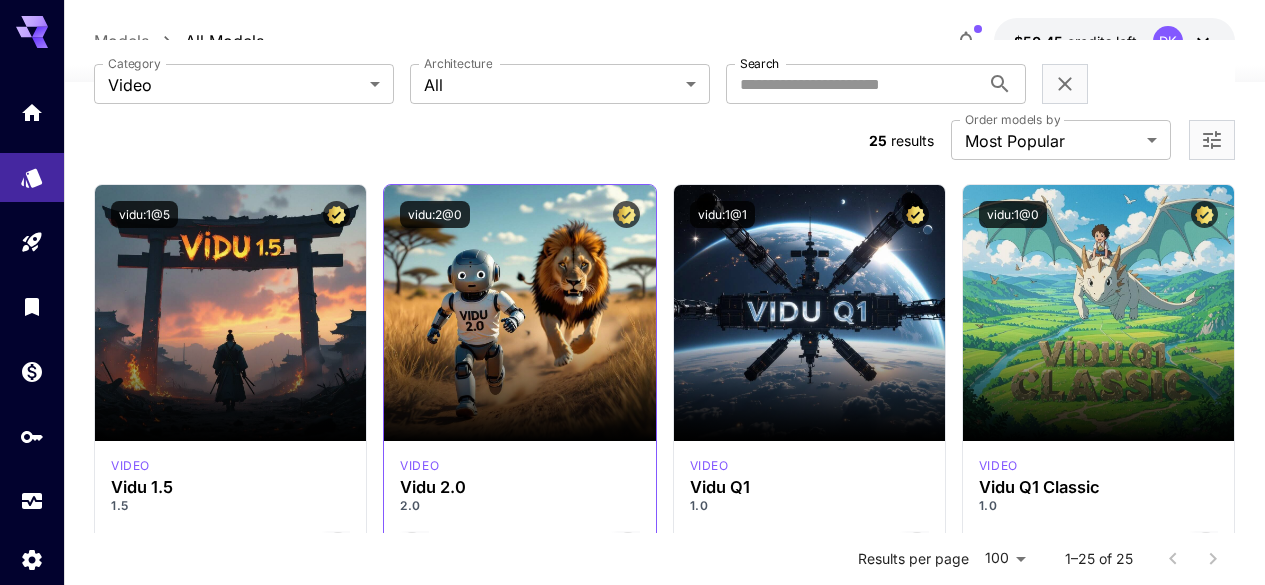 scroll, scrollTop: 0, scrollLeft: 153, axis: horizontal 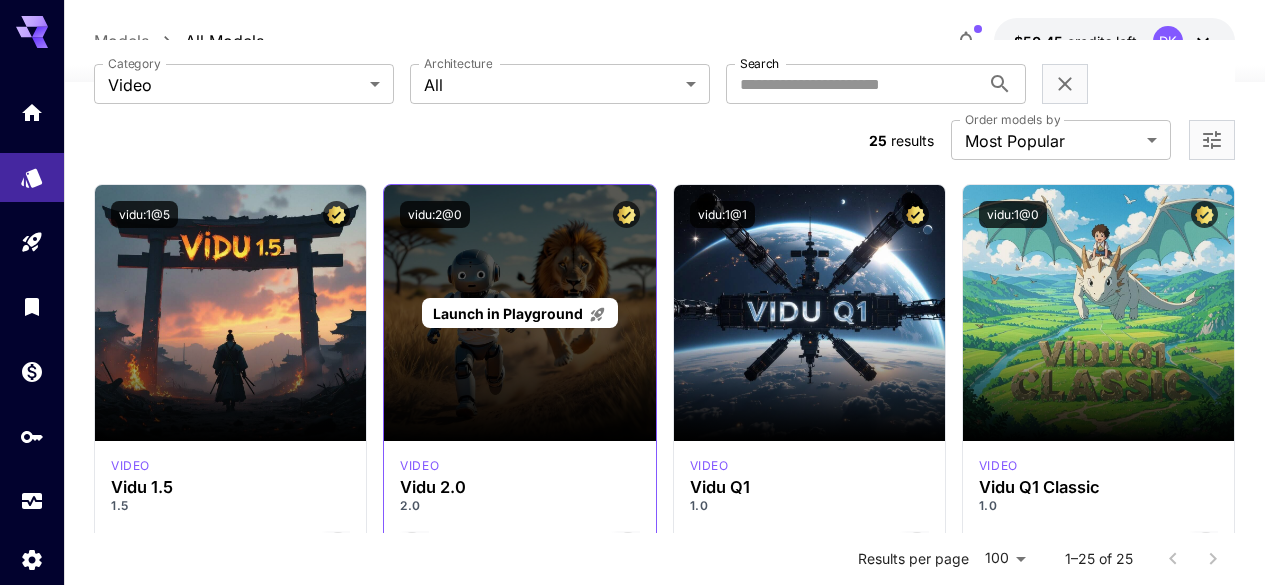 click on "Launch in Playground" at bounding box center [519, 313] 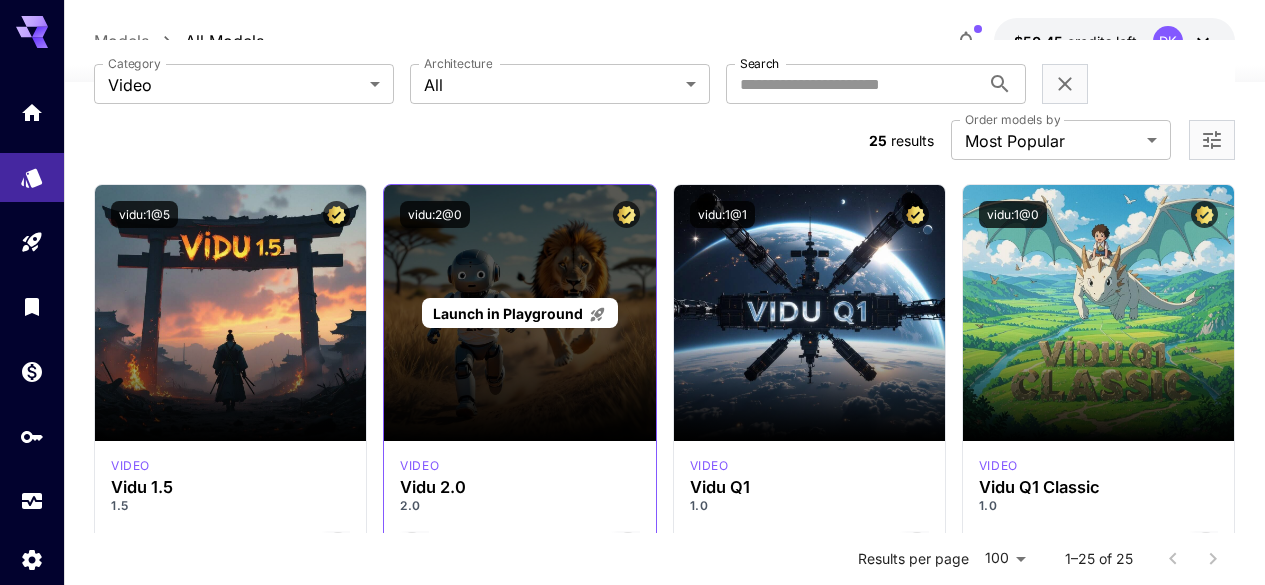 click on "Launch in Playground" at bounding box center [508, 313] 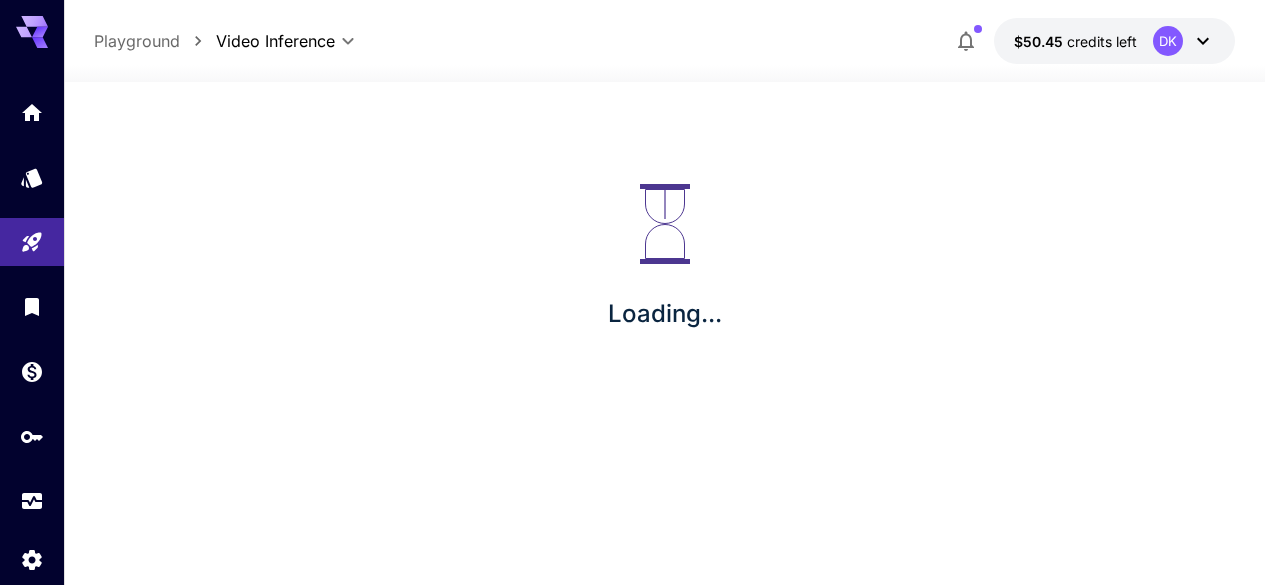 scroll, scrollTop: 0, scrollLeft: 0, axis: both 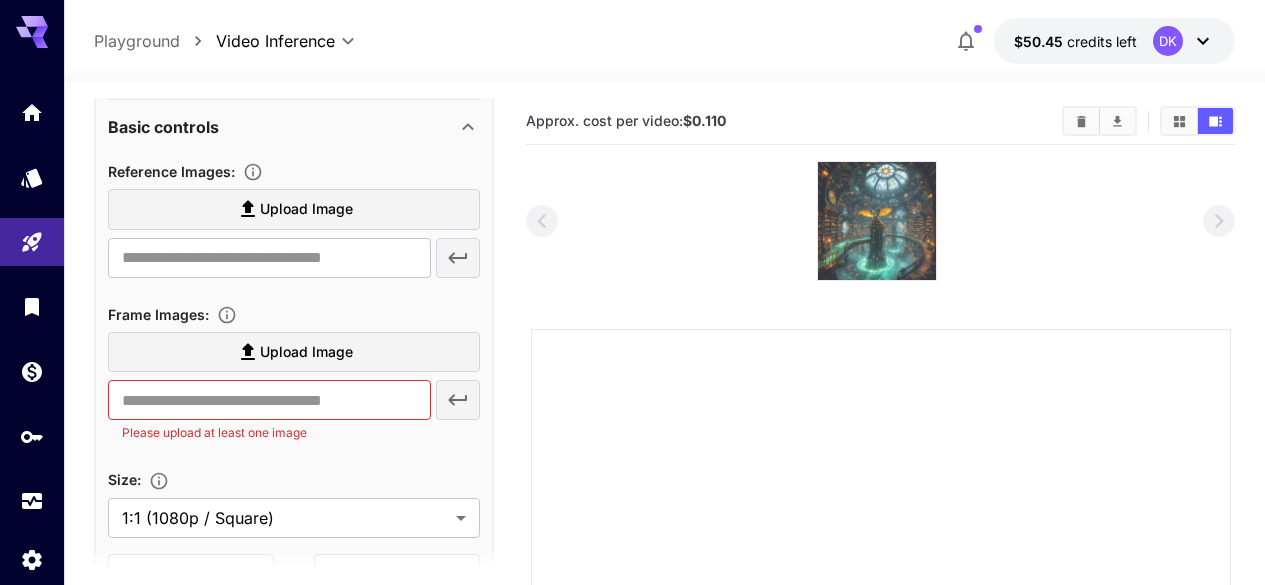 click at bounding box center [877, 221] 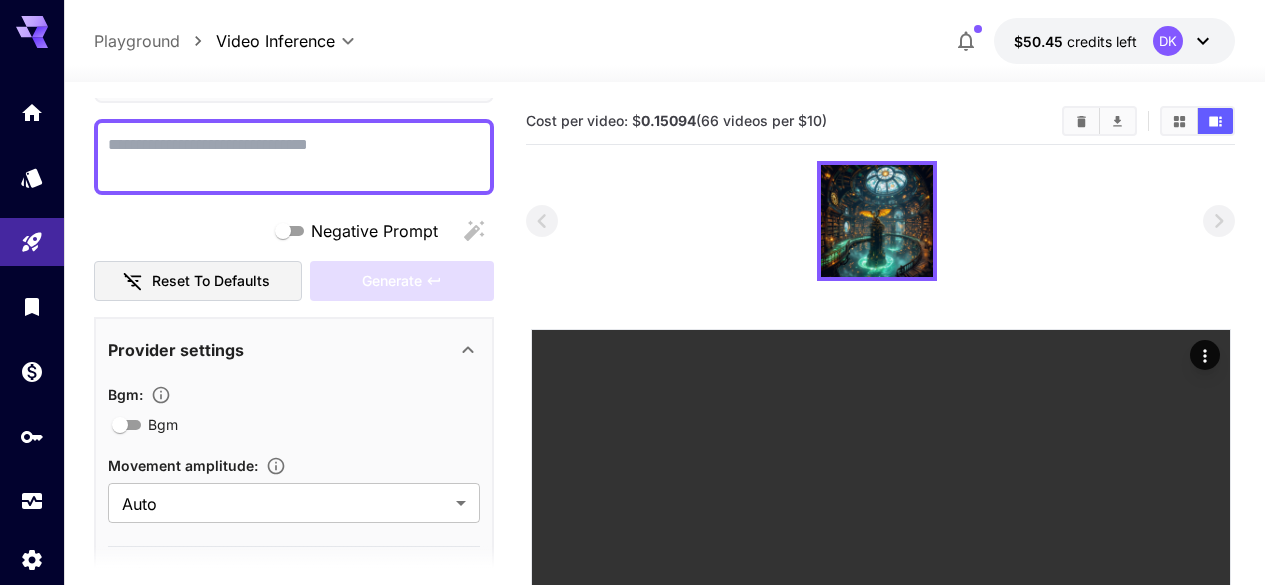 scroll, scrollTop: 0, scrollLeft: 0, axis: both 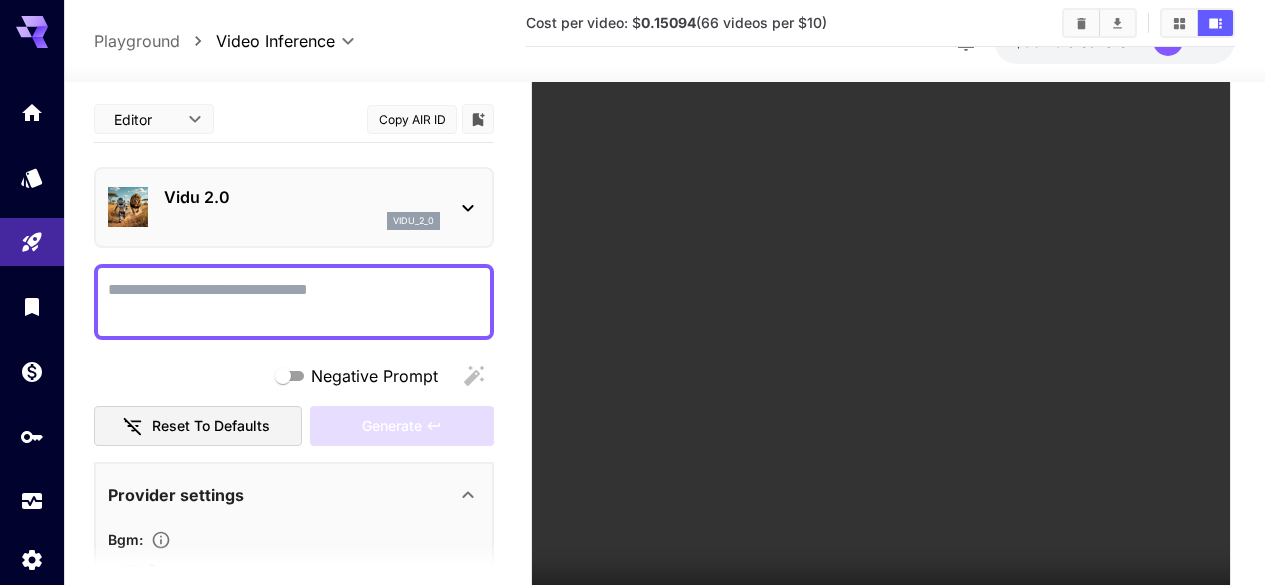 drag, startPoint x: 776, startPoint y: 435, endPoint x: 411, endPoint y: 320, distance: 382.68787 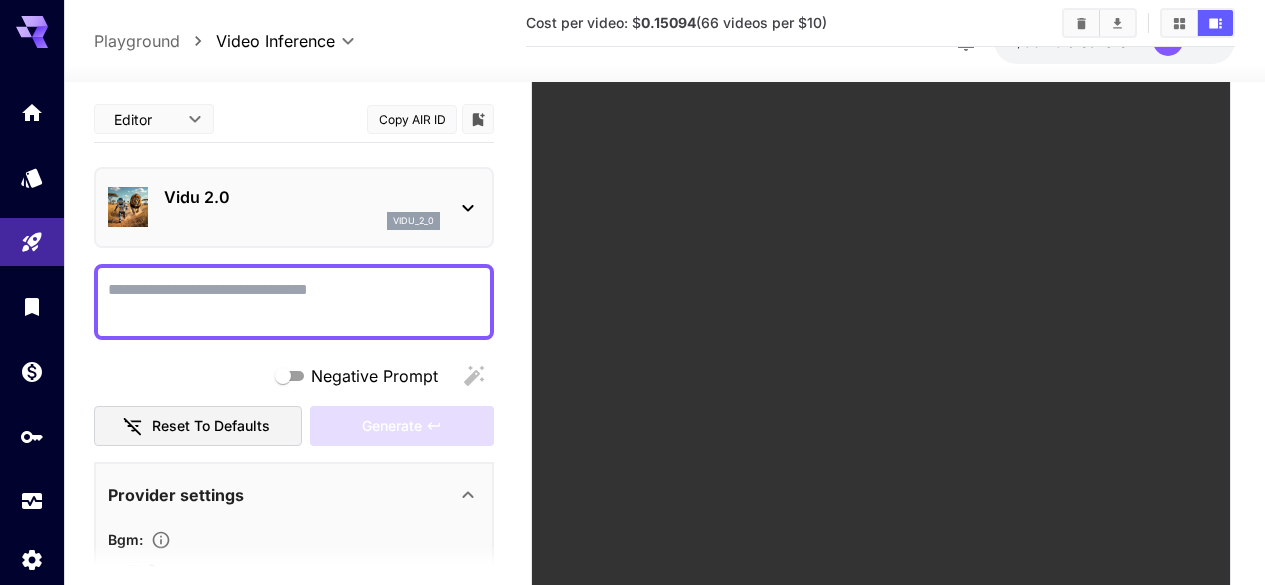 scroll, scrollTop: 332, scrollLeft: 0, axis: vertical 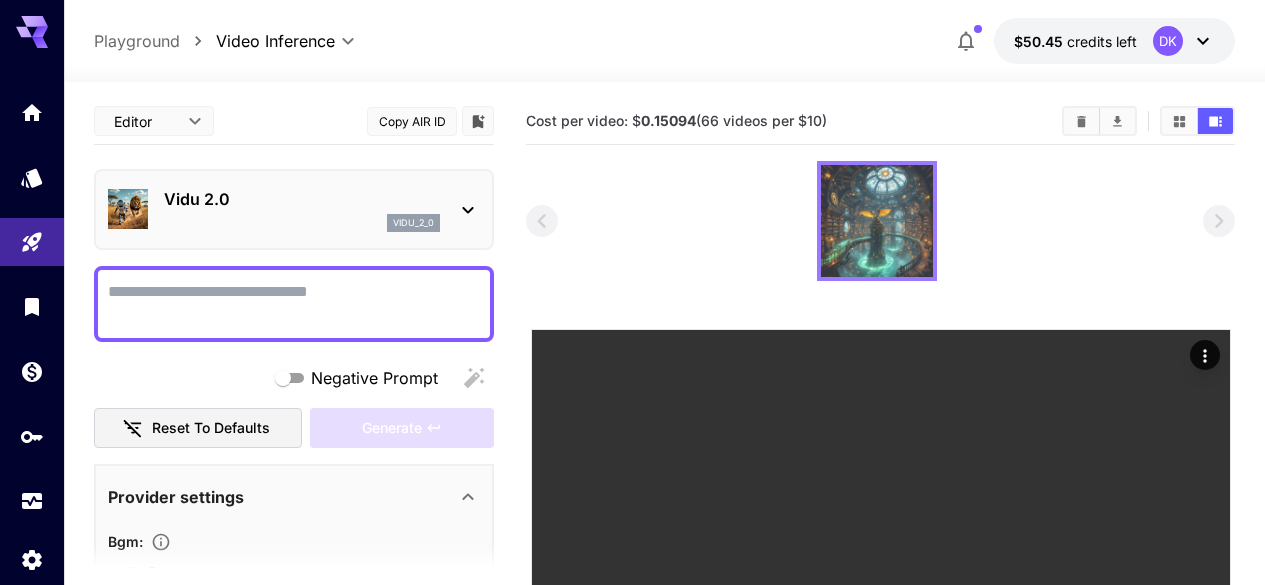 click at bounding box center [877, 221] 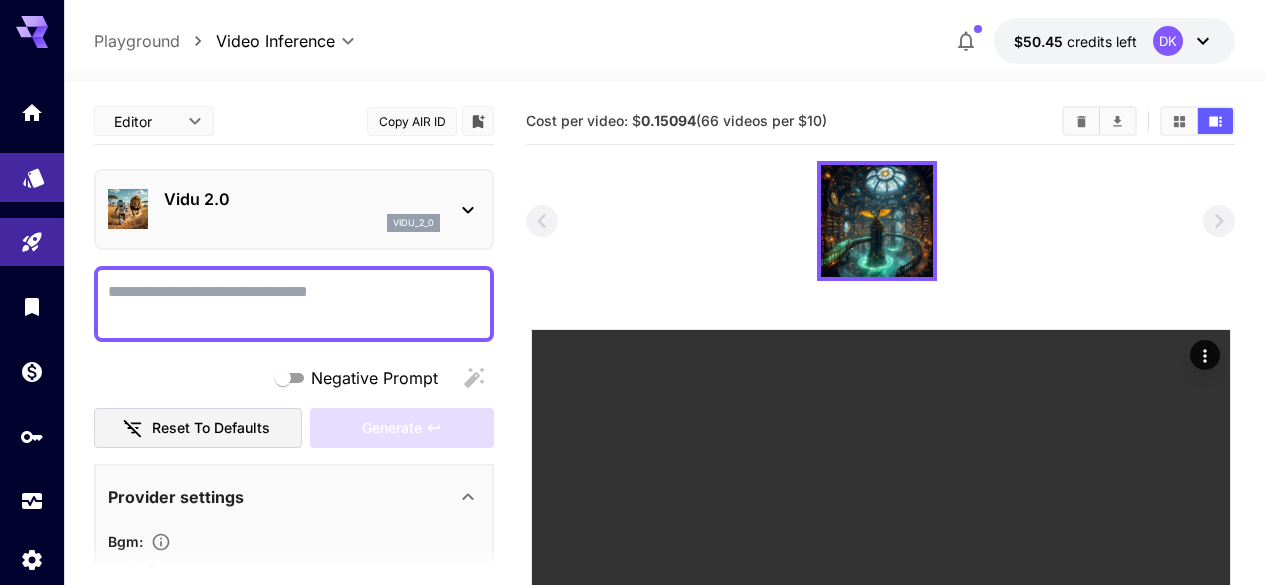 click at bounding box center [32, 177] 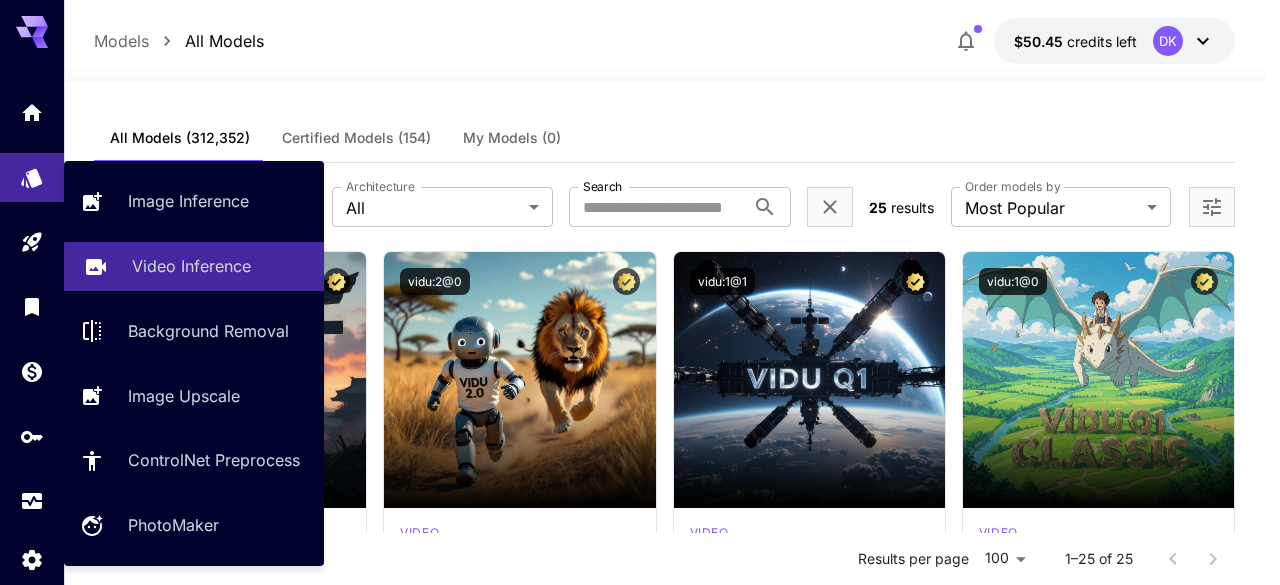 click on "Video Inference" at bounding box center [191, 266] 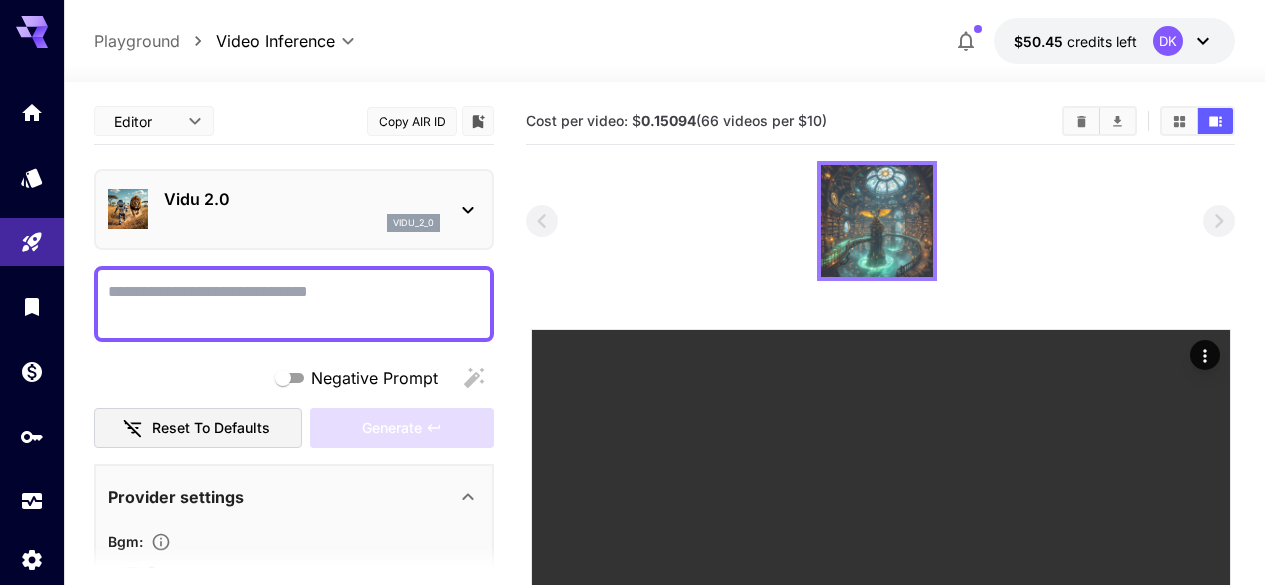 click at bounding box center (877, 221) 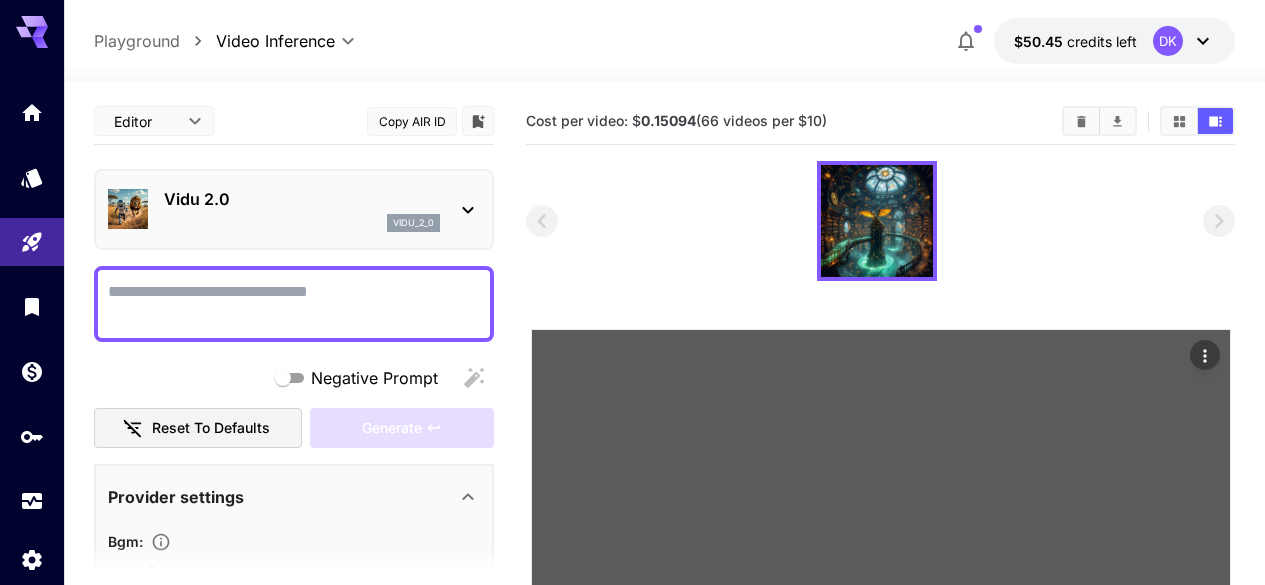 scroll, scrollTop: 504, scrollLeft: 0, axis: vertical 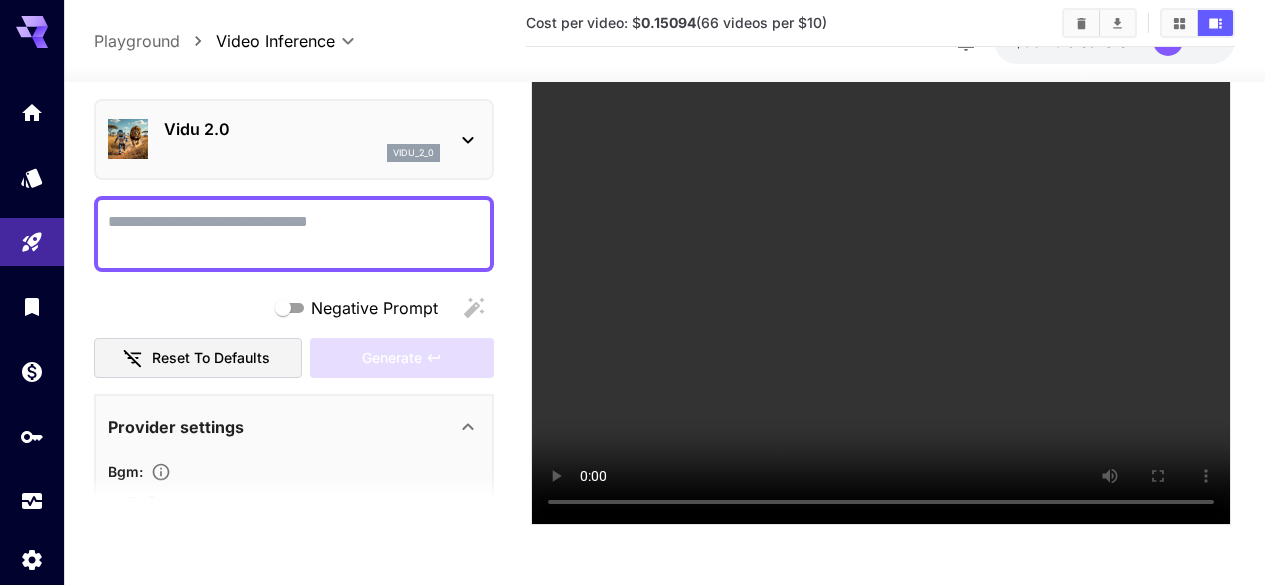 click on "**********" at bounding box center (664, 81) 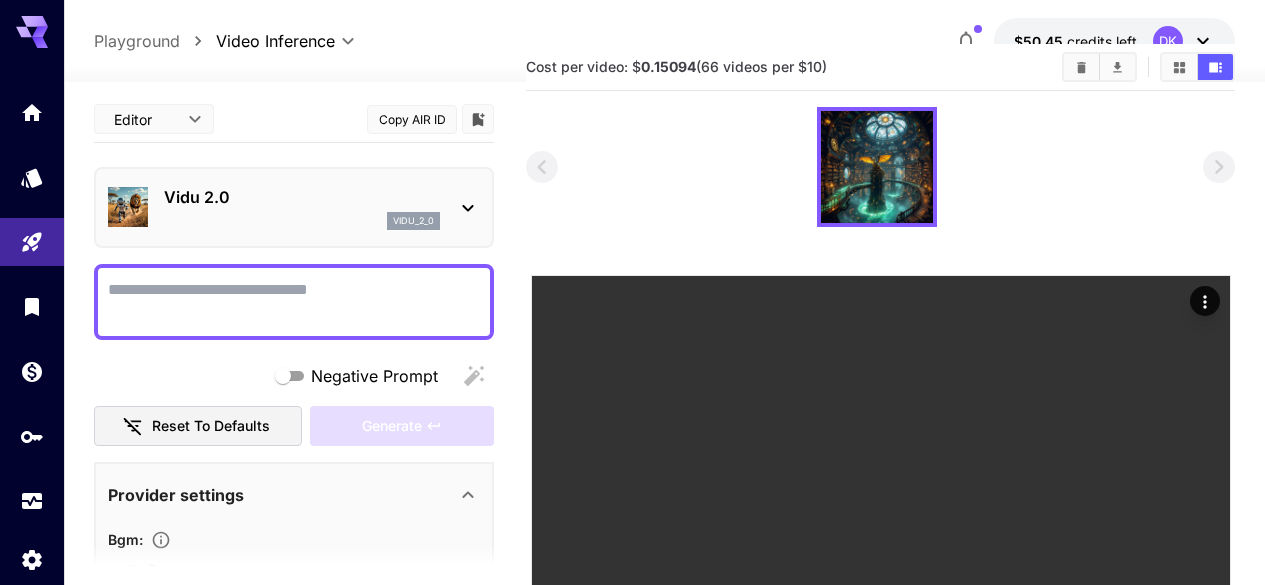 scroll, scrollTop: 53, scrollLeft: 0, axis: vertical 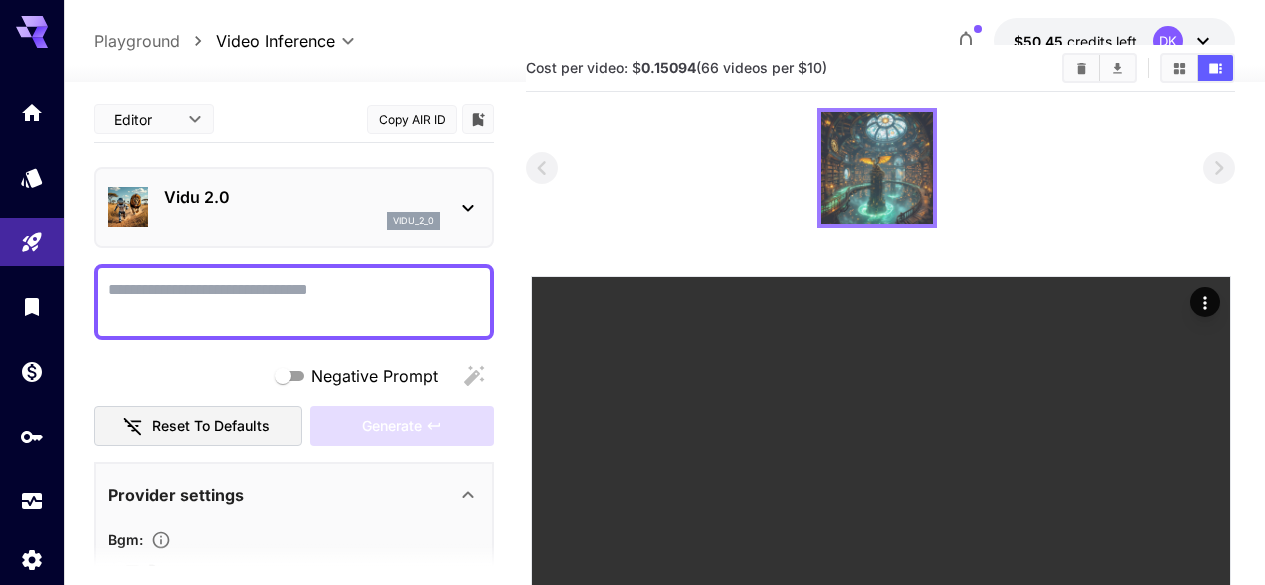 click at bounding box center (877, 168) 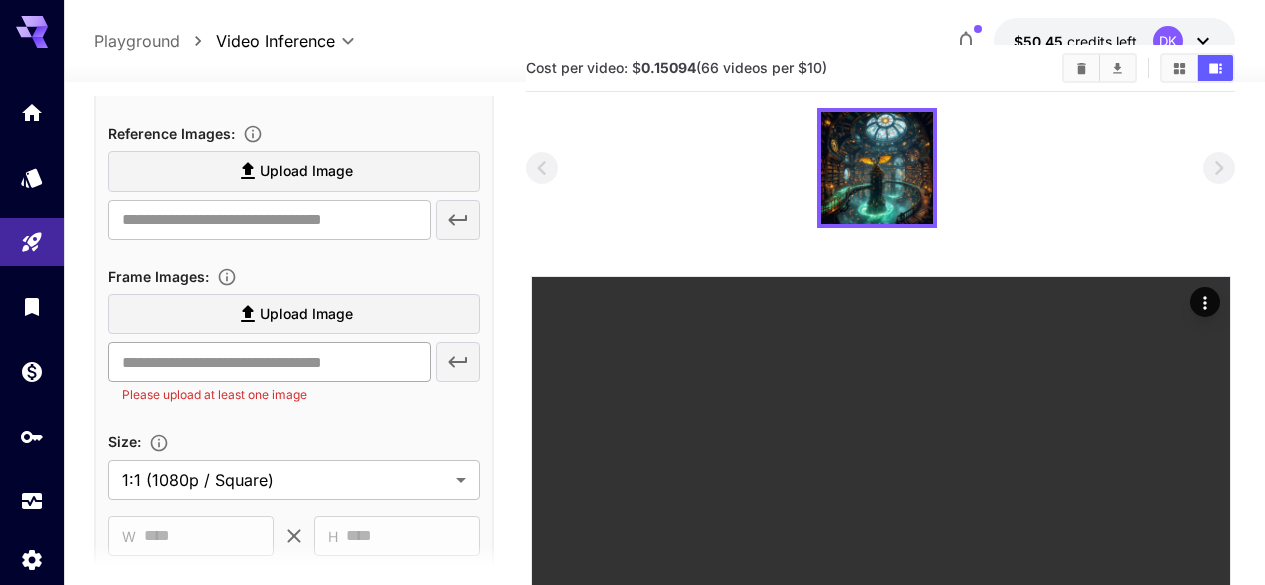 scroll, scrollTop: 626, scrollLeft: 0, axis: vertical 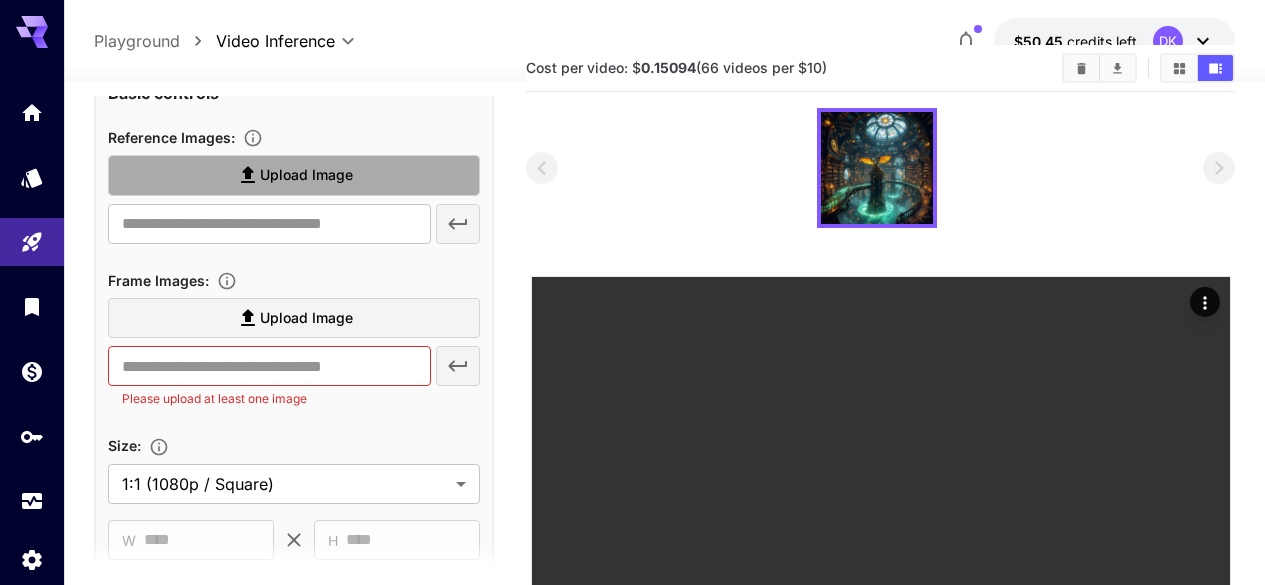 click on "Upload Image" at bounding box center [306, 175] 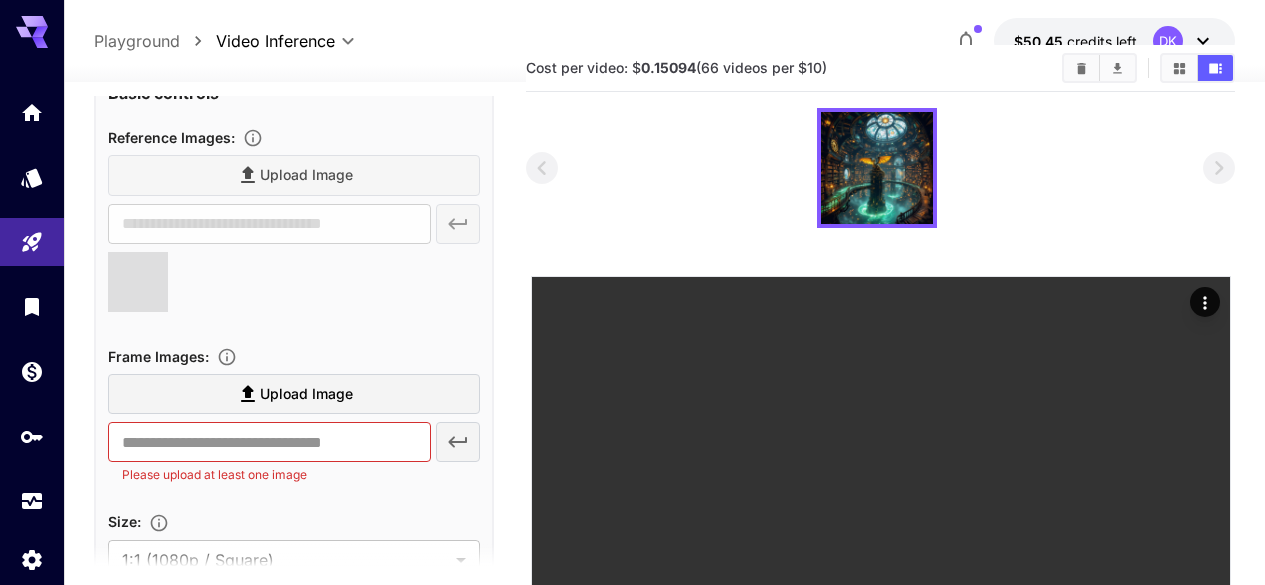 type on "**********" 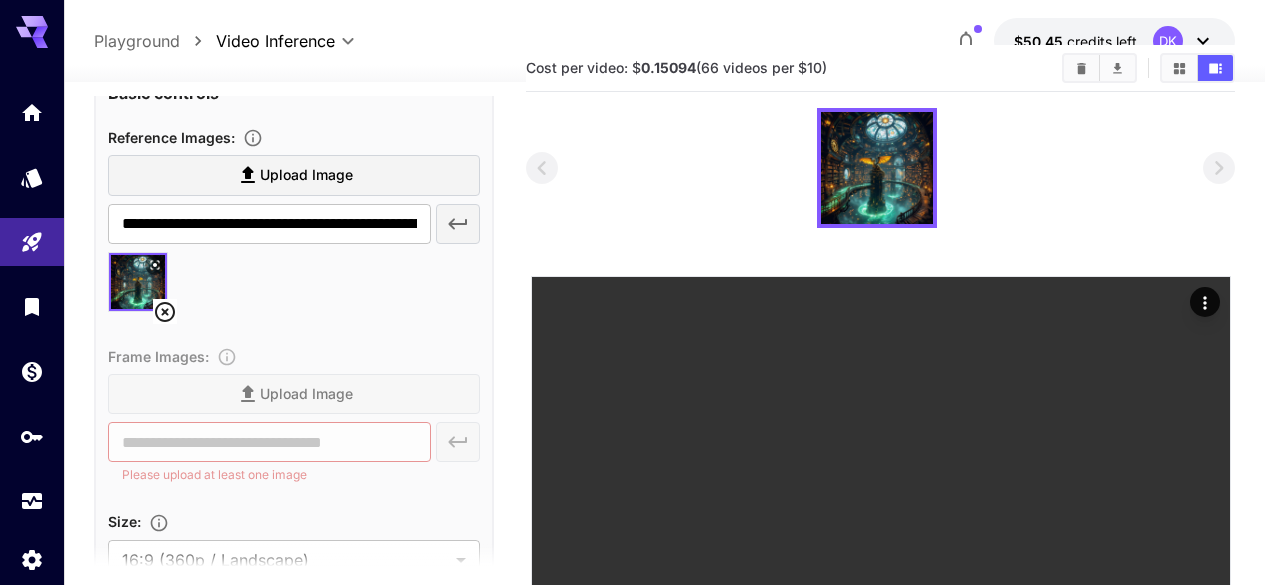 click 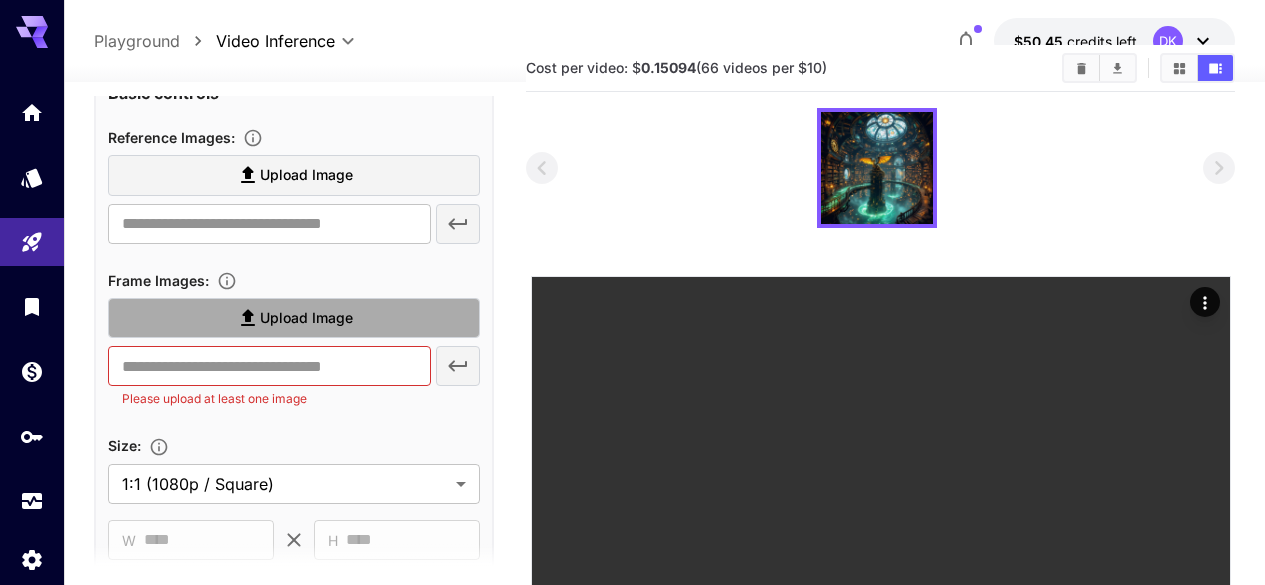 click 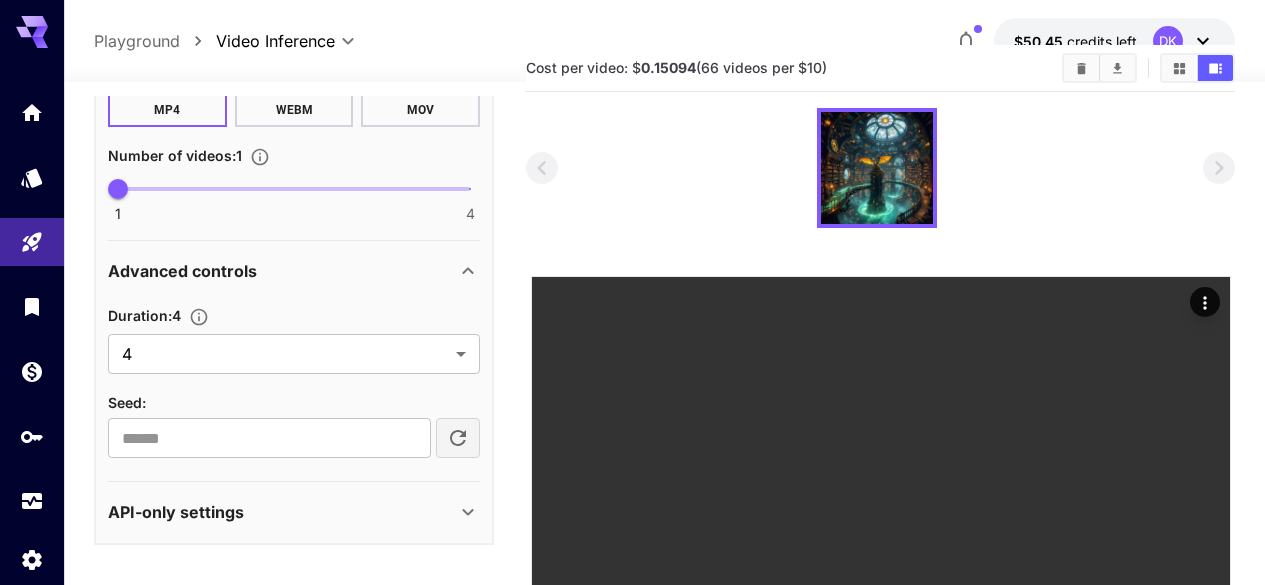 type on "**********" 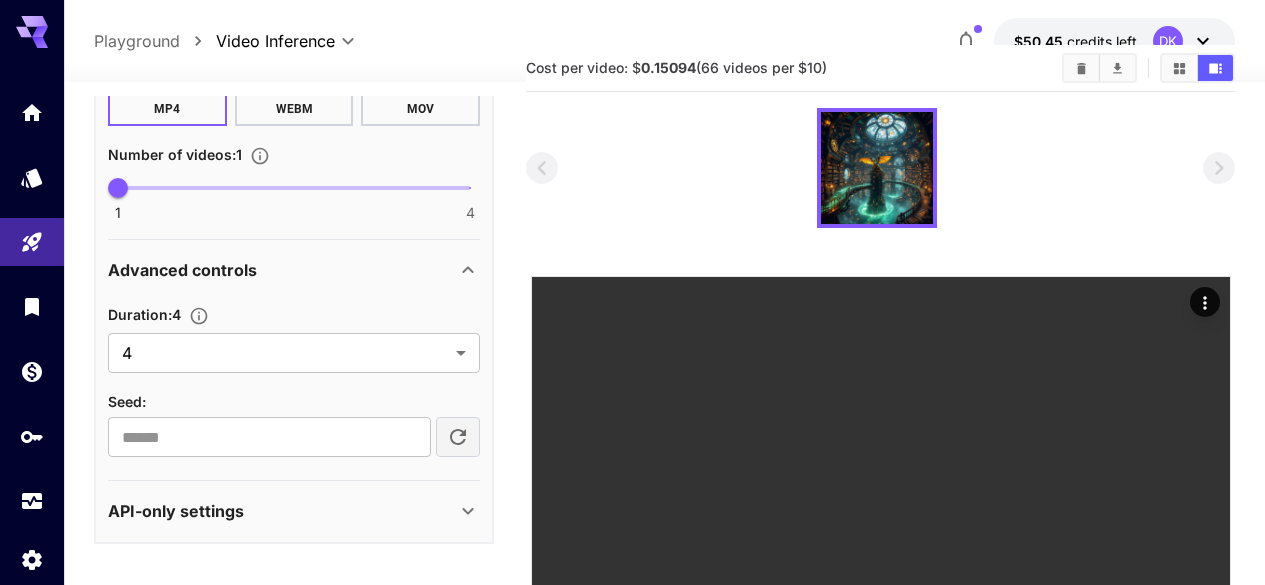 scroll, scrollTop: 1192, scrollLeft: 0, axis: vertical 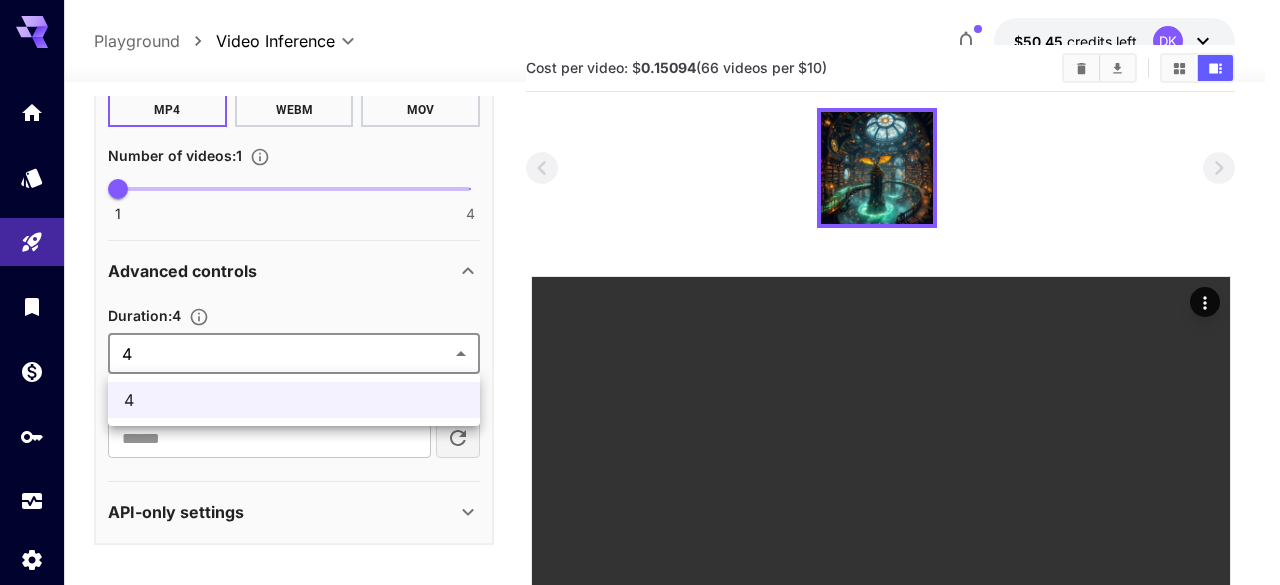 click on "**********" at bounding box center [640, 491] 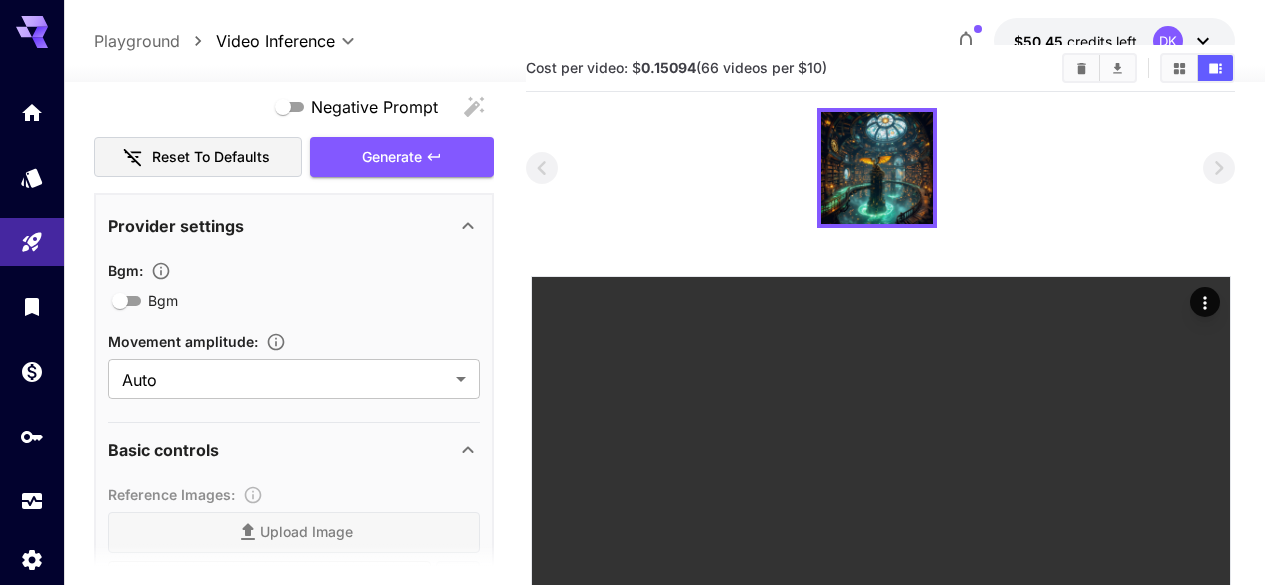 scroll, scrollTop: 0, scrollLeft: 0, axis: both 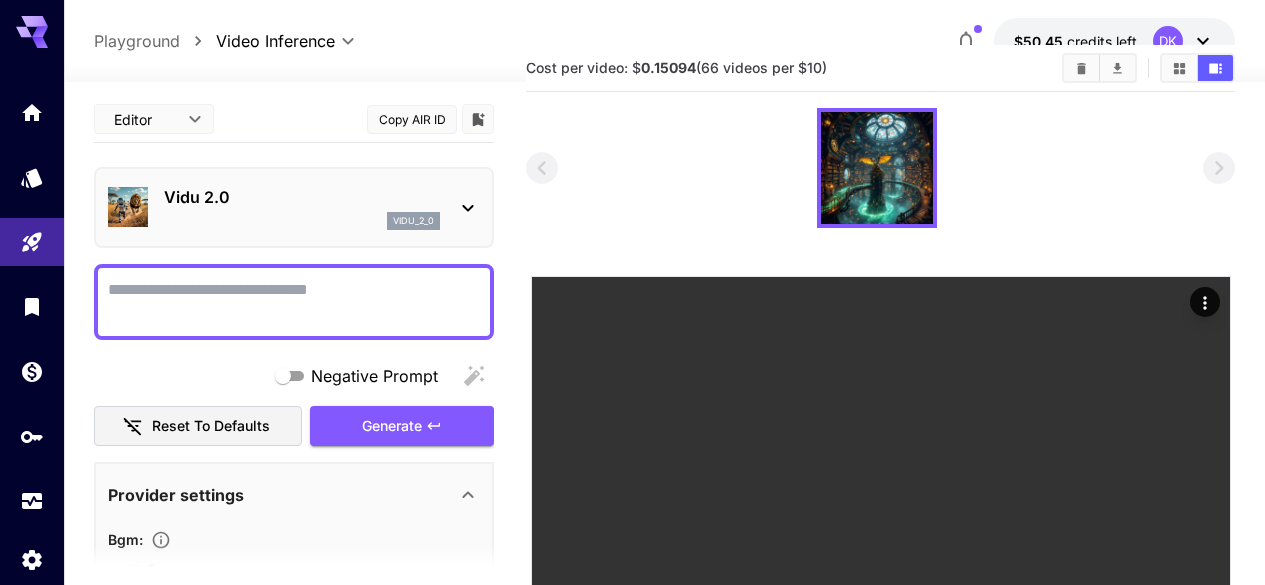 click on "Negative Prompt" at bounding box center (294, 302) 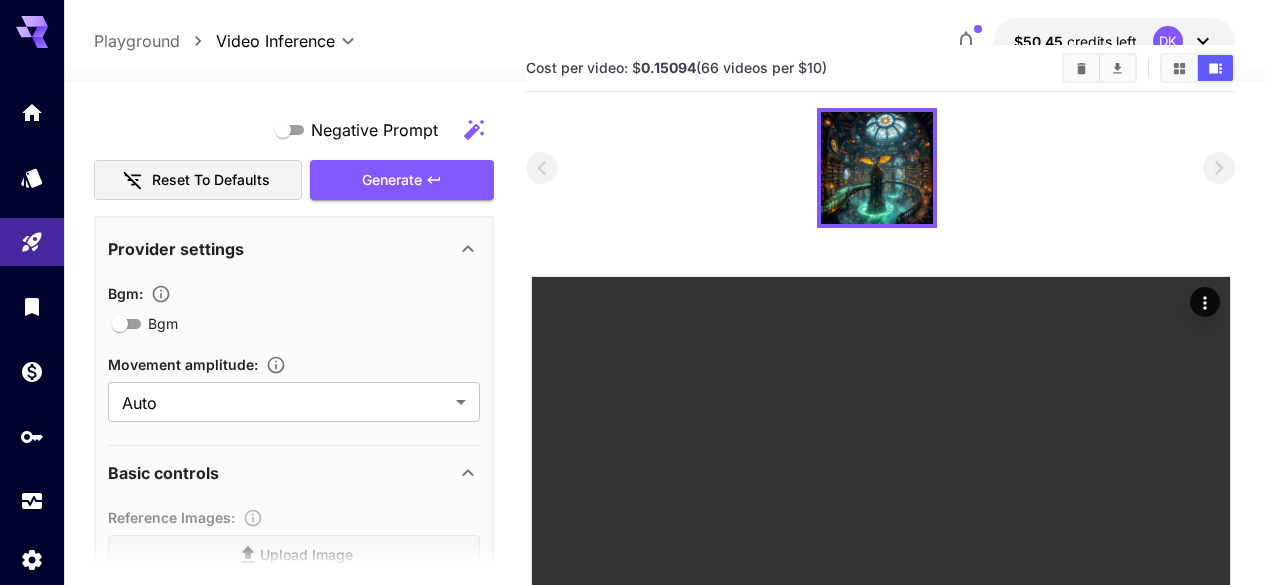scroll, scrollTop: 436, scrollLeft: 0, axis: vertical 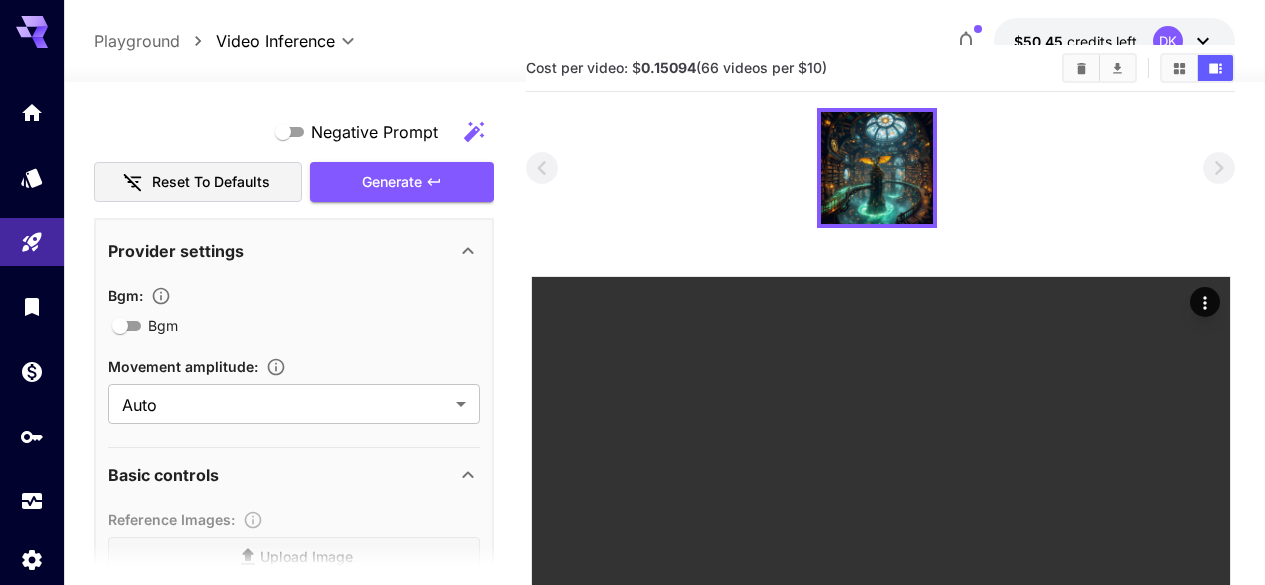 type on "**********" 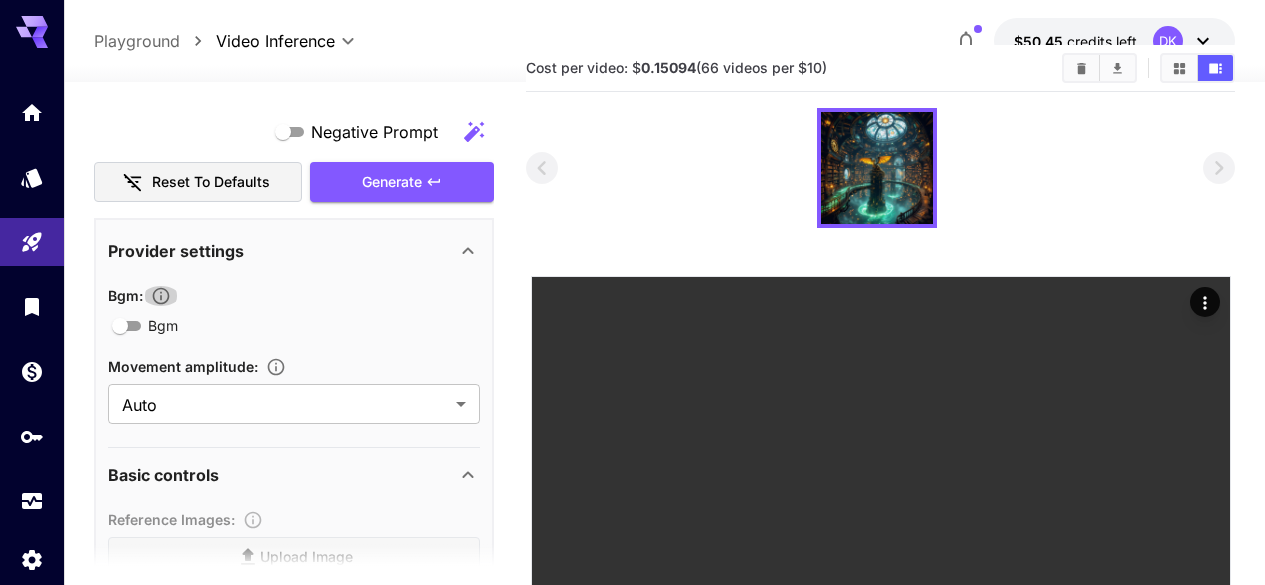 click 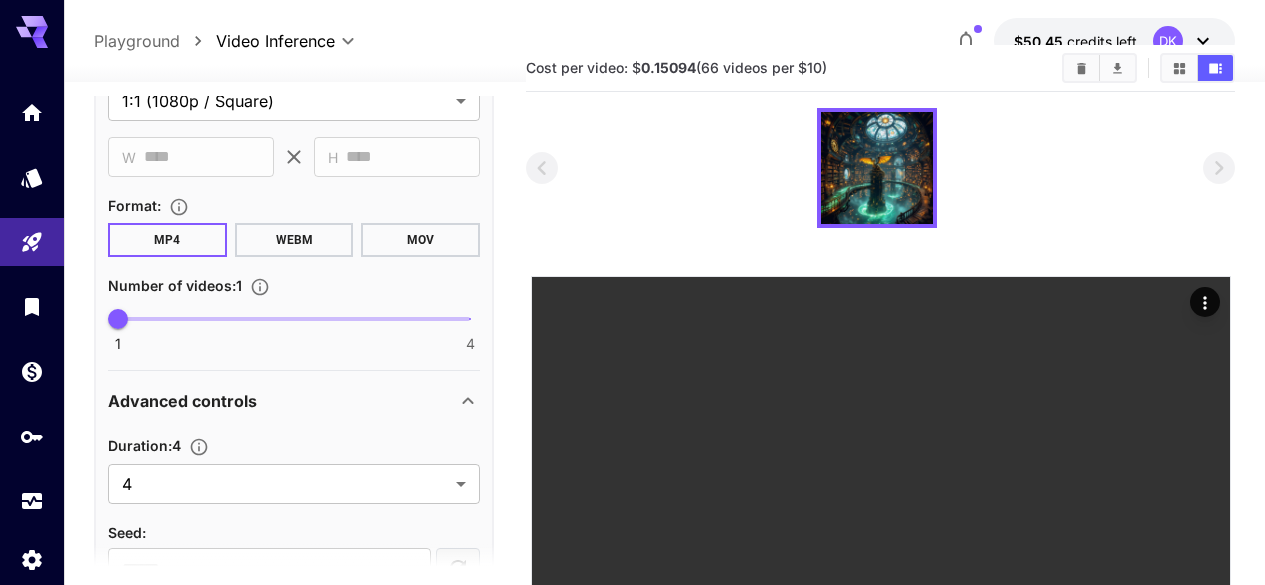 scroll, scrollTop: 538, scrollLeft: 0, axis: vertical 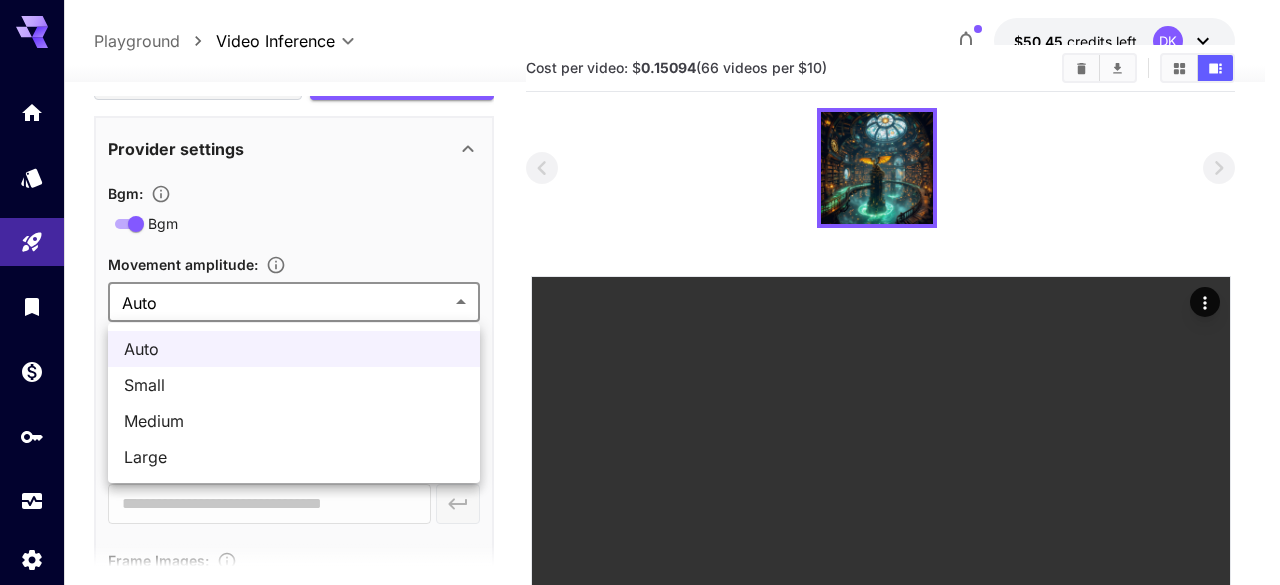 click on "**********" at bounding box center [640, 491] 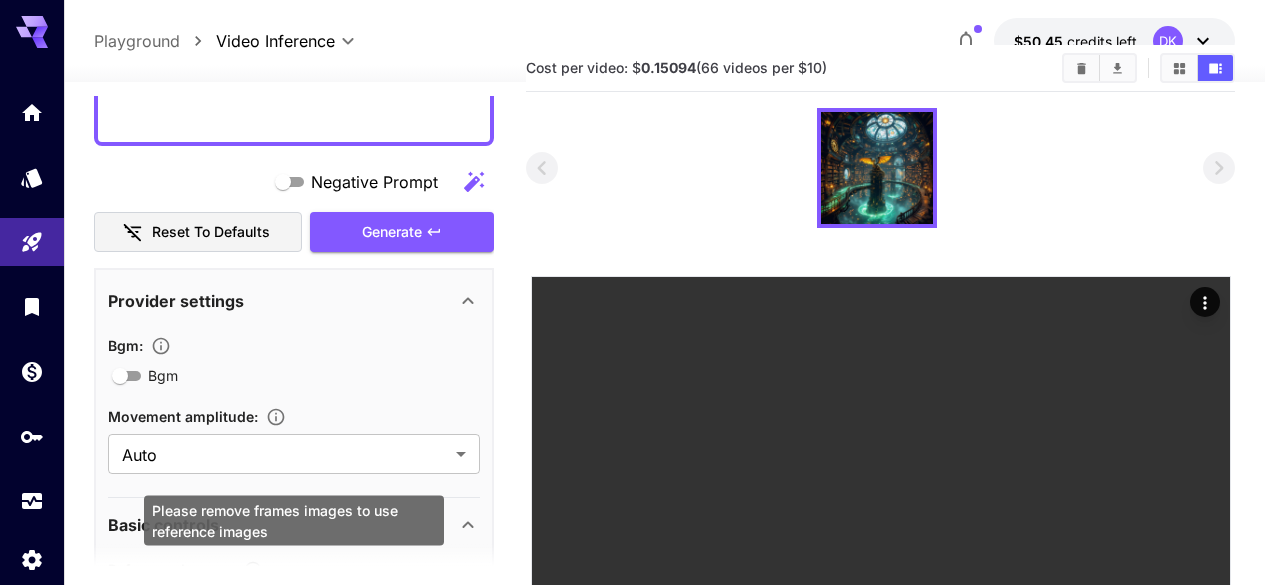scroll, scrollTop: 384, scrollLeft: 0, axis: vertical 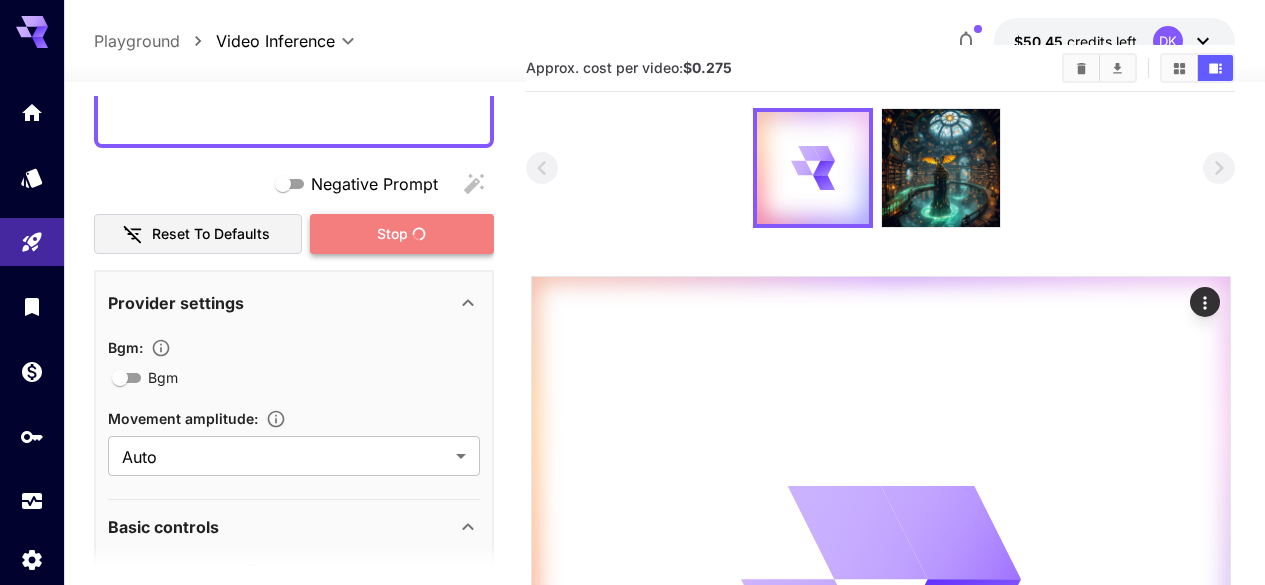 click on "Stop" at bounding box center (392, 234) 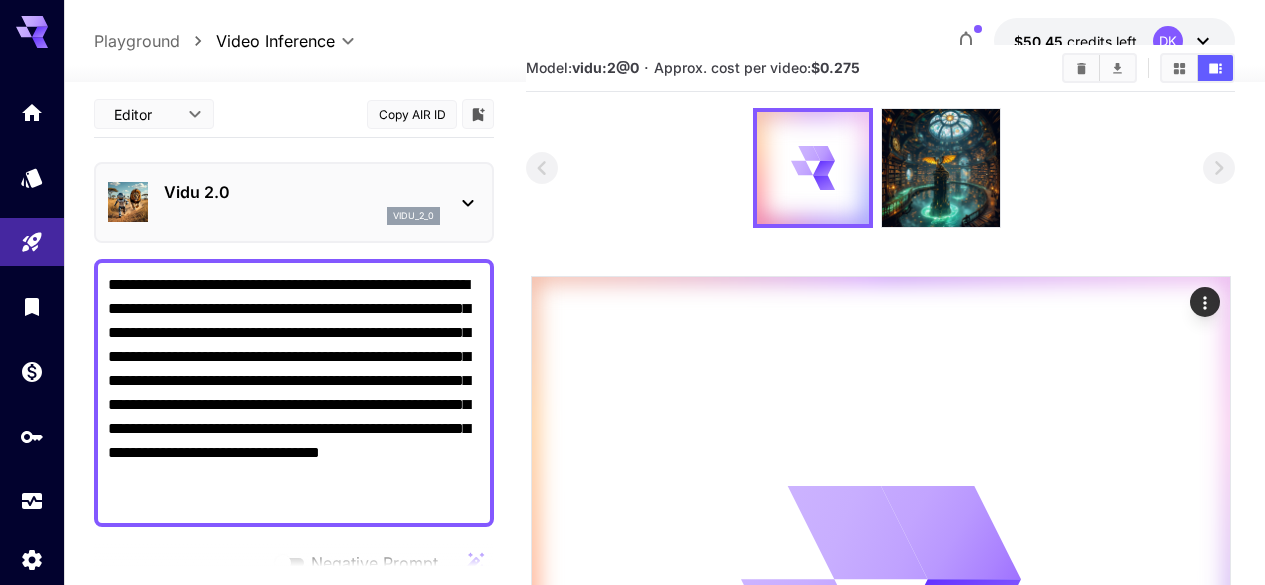 scroll, scrollTop: 0, scrollLeft: 0, axis: both 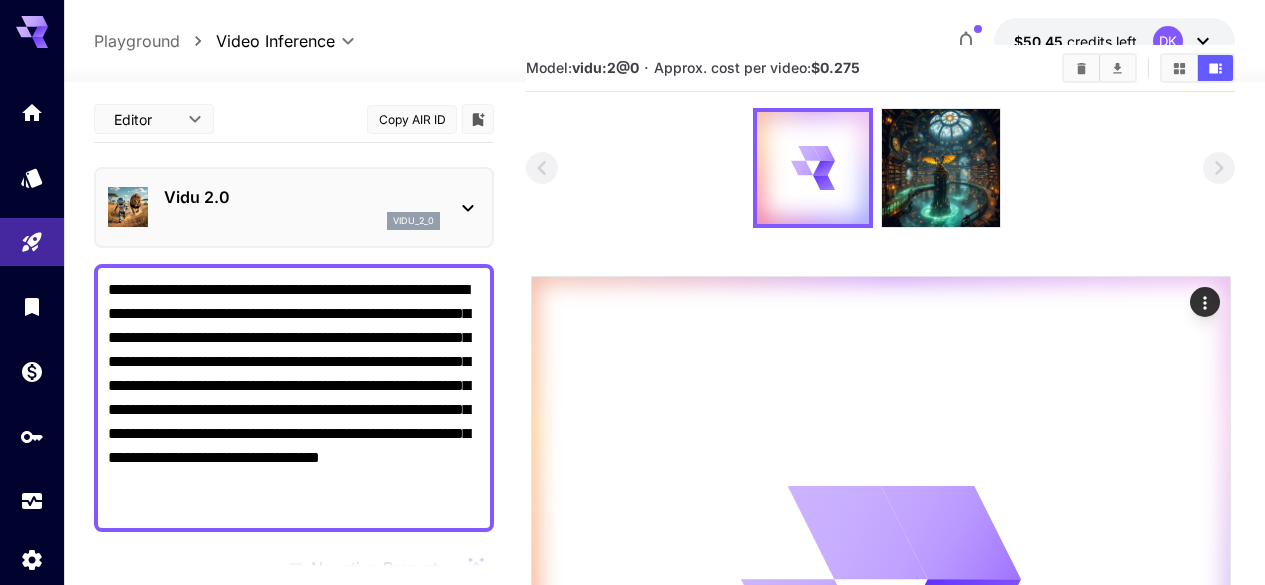 click on "**********" at bounding box center (664, 518) 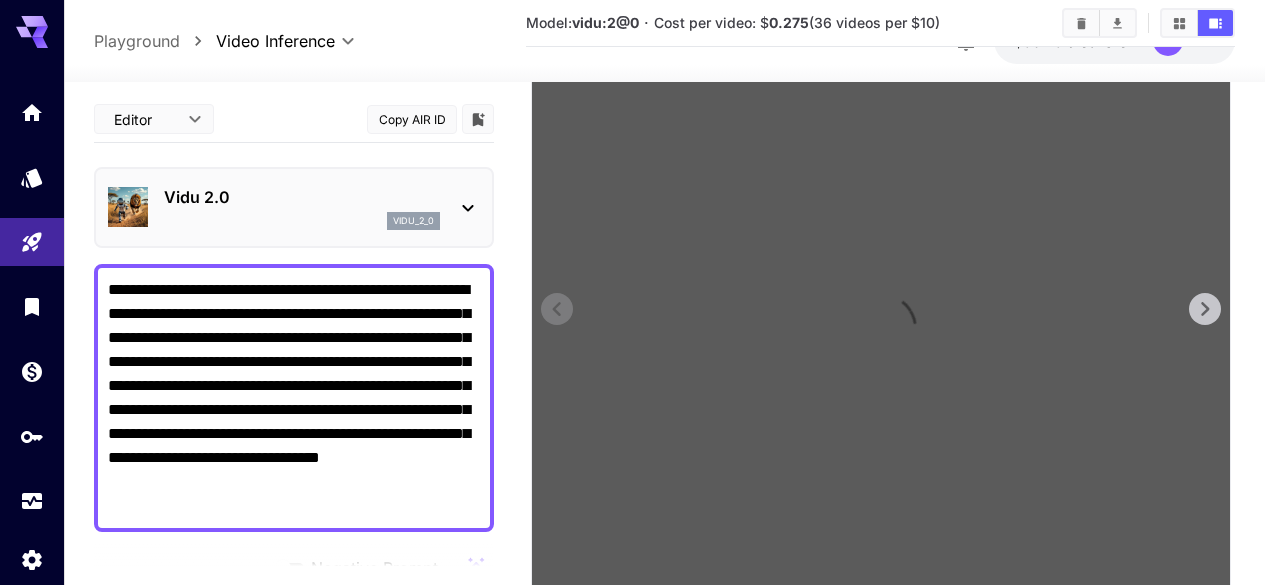 scroll, scrollTop: 504, scrollLeft: 0, axis: vertical 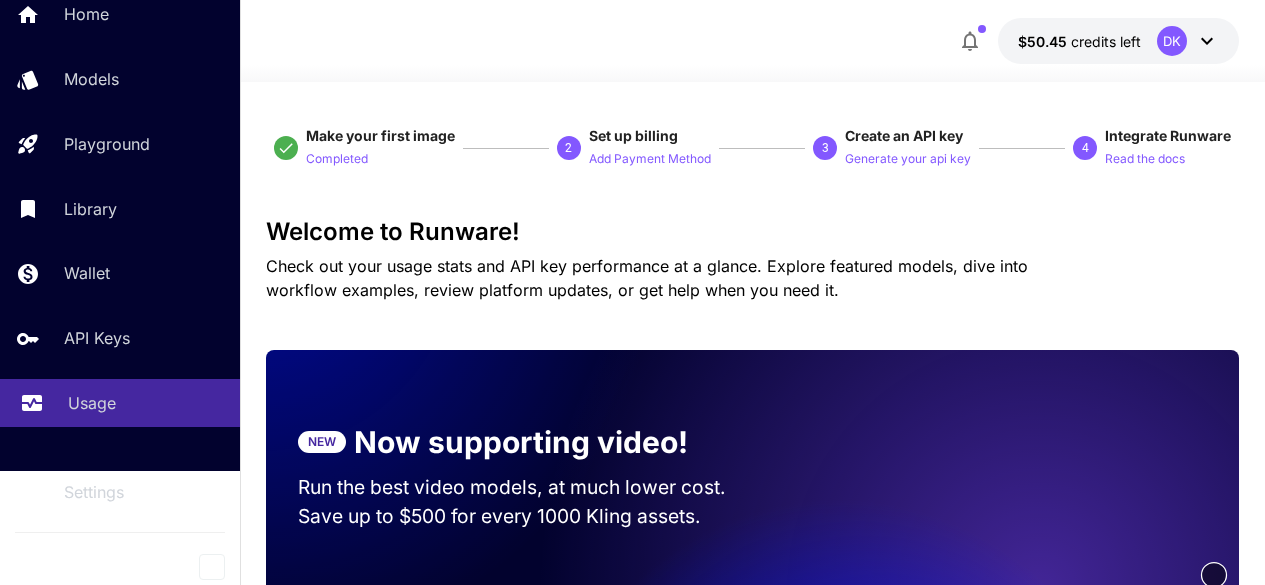 click on "Usage" at bounding box center (92, 403) 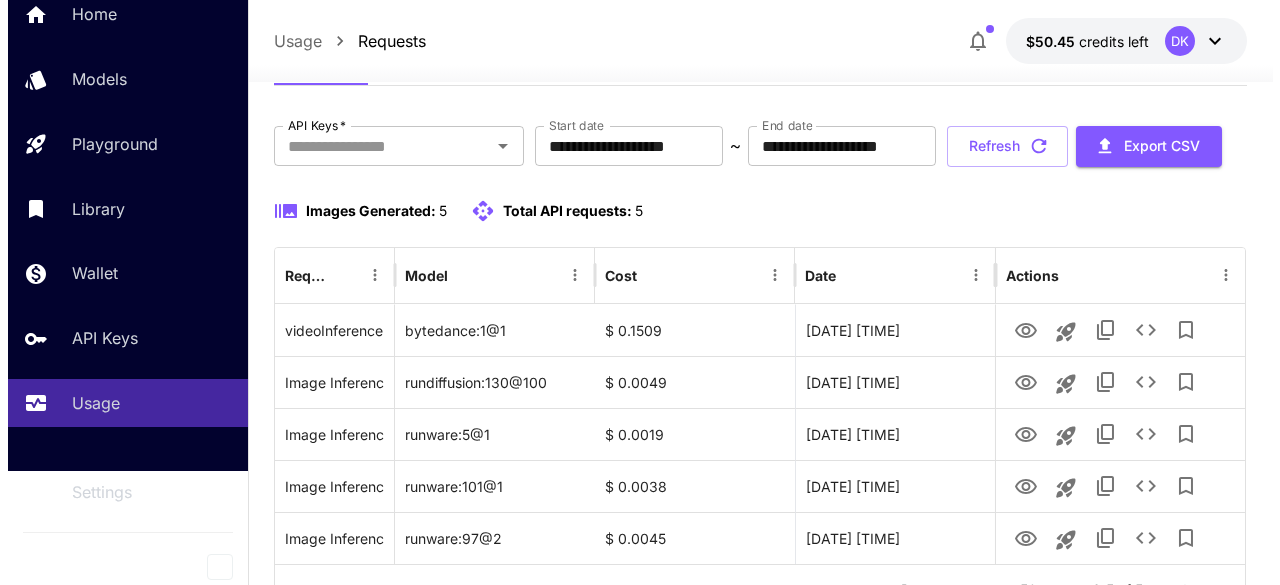 scroll, scrollTop: 245, scrollLeft: 0, axis: vertical 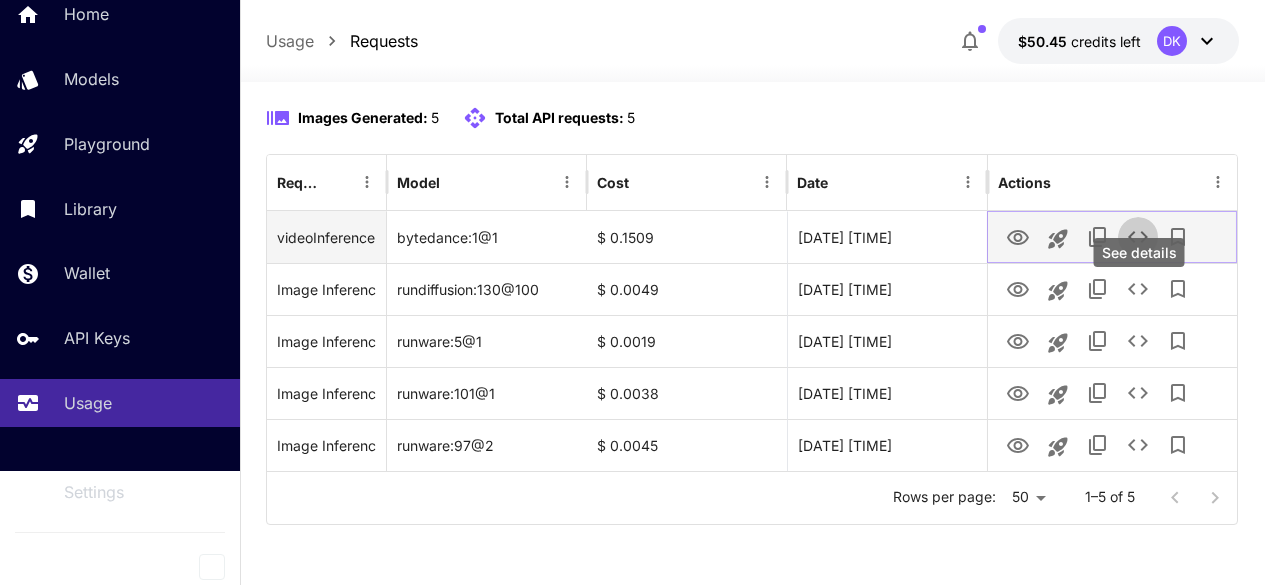click 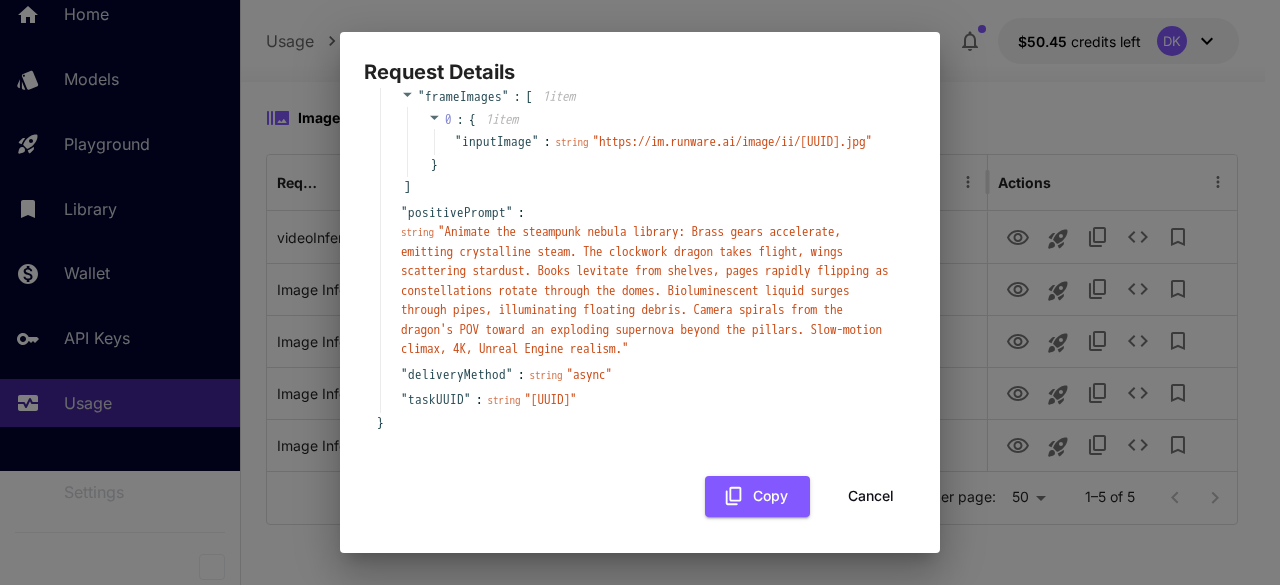 scroll, scrollTop: 268, scrollLeft: 0, axis: vertical 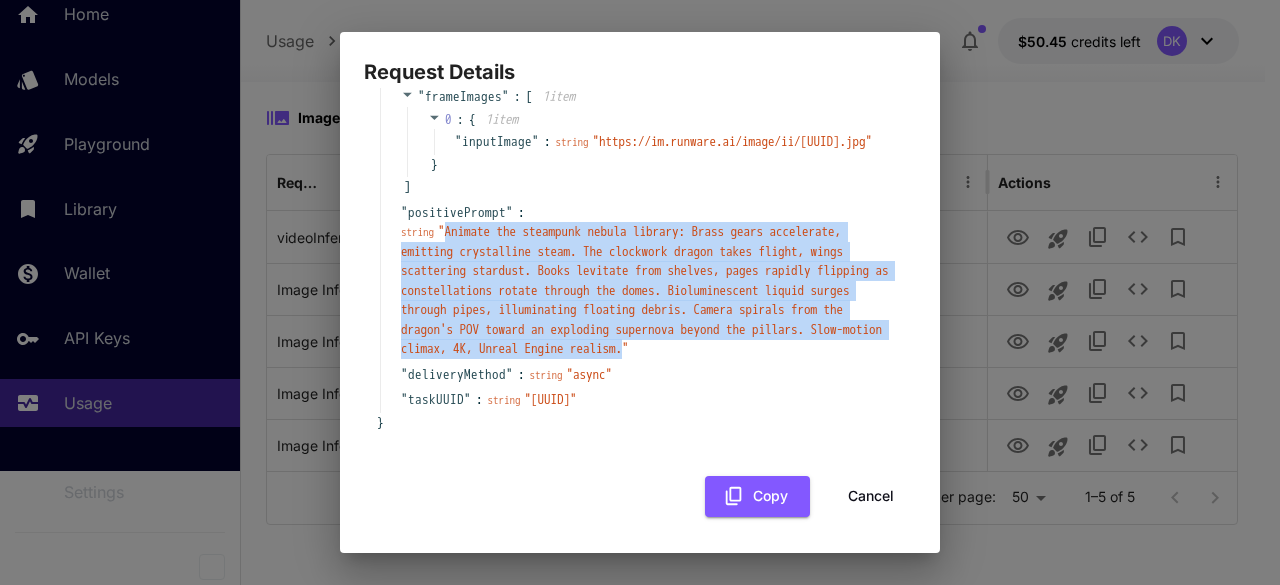 drag, startPoint x: 450, startPoint y: 241, endPoint x: 455, endPoint y: 368, distance: 127.09839 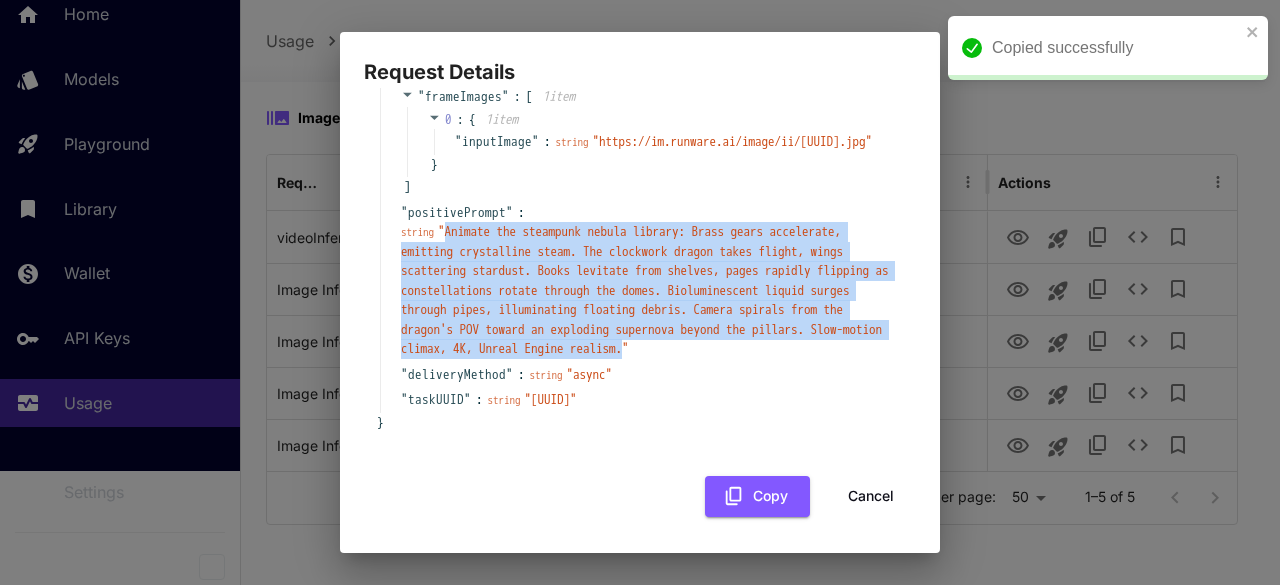 copy on "Animate the steampunk nebula library: Brass gears accelerate, emitting crystalline steam. The clockwork dragon takes flight, wings scattering stardust. Books levitate from shelves, pages rapidly flipping as constellations rotate through the domes. Bioluminescent liquid surges through pipes, illuminating floating debris. Camera spirals from the dragon's POV toward an exploding supernova beyond the pillars. Slow-motion climax, 4K, Unreal Engine realism." 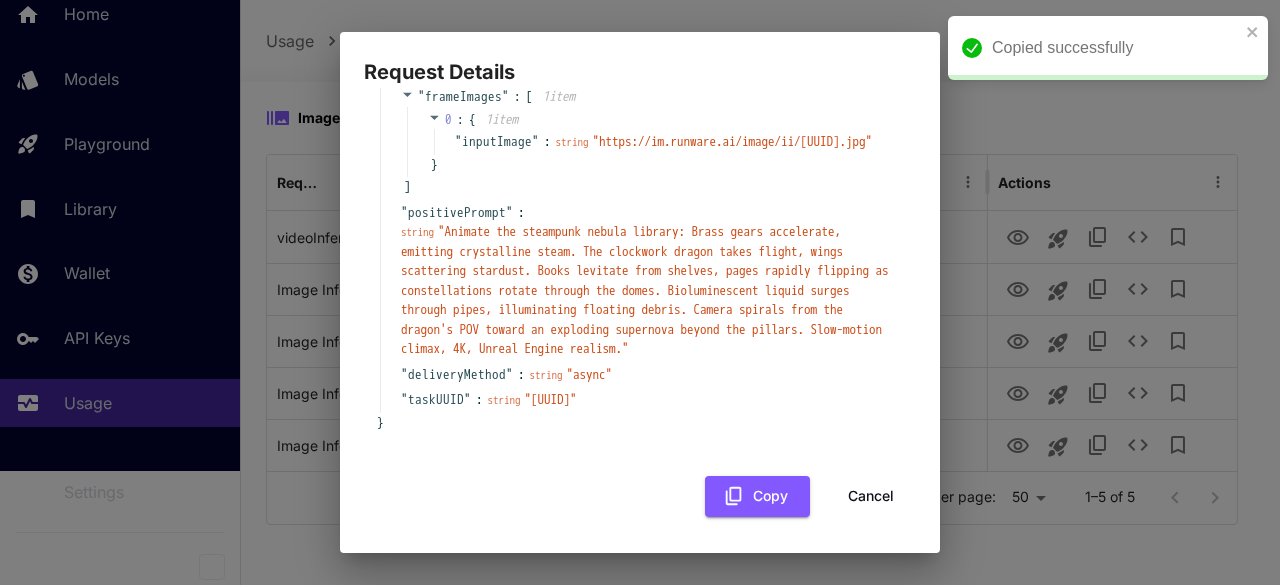 click on "Request Details { 11  item s " taskType " : string " videoInference " " duration " : int 5 " fps " : int 16 " model " : string " bytedance:1@1 " " outputFormat " : string " mp4 " " numberResults " : int 1 " includeCost " : bool true " frameImages " : [ 1  item 0 : { 1  item " inputImage " : string " https://im.runware.ai/image/ii/deac7d1e-81b6-489d-b0c4-63fdf0652f33.jpg " } ] " positivePrompt " : string " Animate the steampunk nebula library: Brass gears accelerate, emitting crystalline steam. The clockwork dragon takes flight, wings scattering stardust. Books levitate from shelves, pages rapidly flipping as constellations rotate through the domes. Bioluminescent liquid surges through pipes, illuminating floating debris. Camera spirals from the dragon's POV toward an exploding supernova beyond the pillars. Slow-motion climax, 4K, Unreal Engine realism. " " deliveryMethod " : string " async " " taskUUID " : string " 69aefb7c-d20c-489d-b66a-de5f66598fab " } Copy Cancel" at bounding box center [640, 292] 